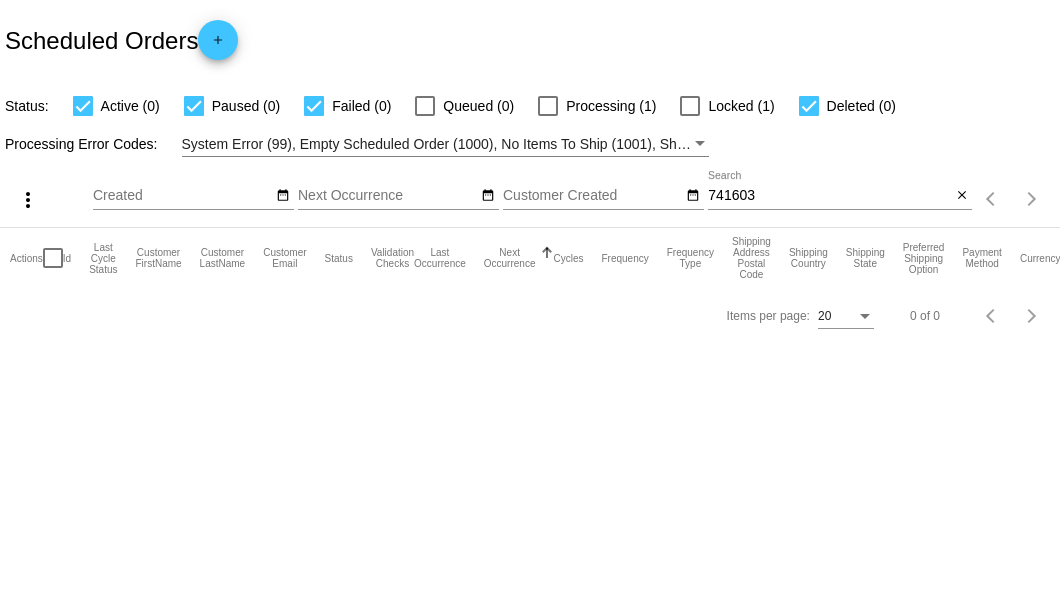 scroll, scrollTop: 0, scrollLeft: 0, axis: both 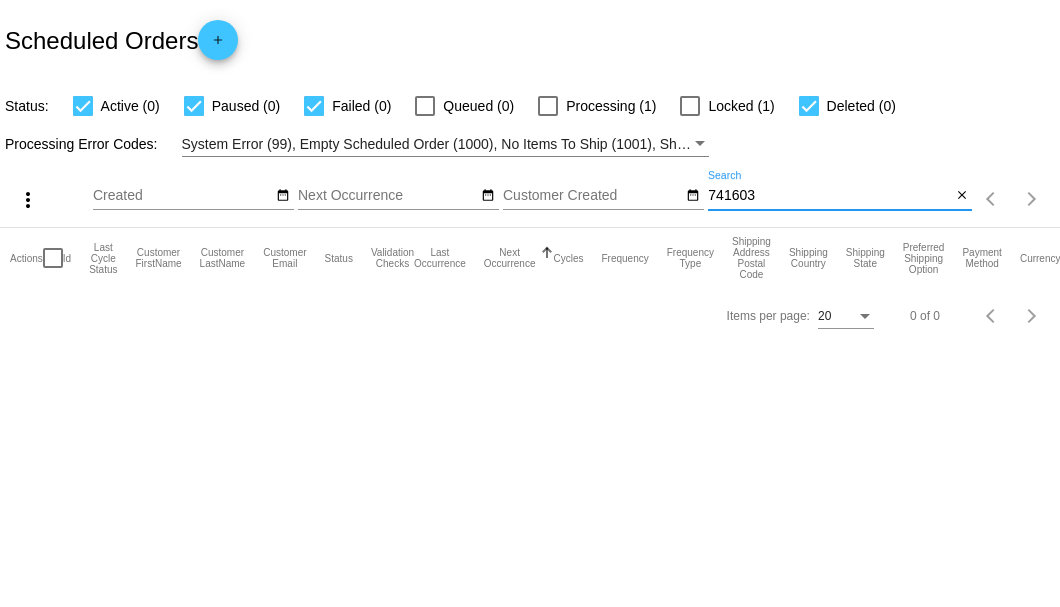 click on "741603" at bounding box center [829, 196] 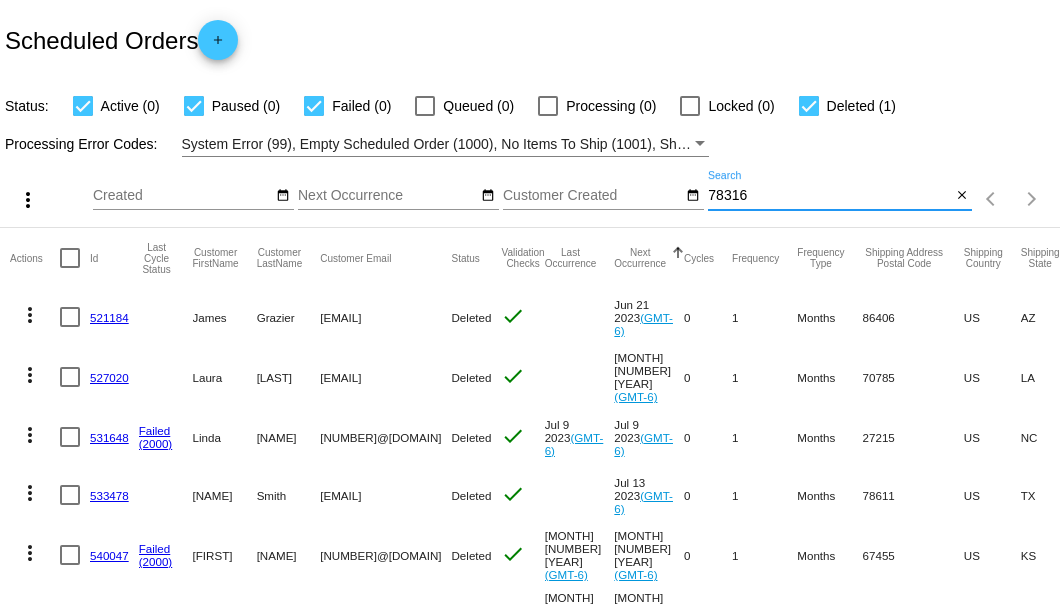 type on "78316" 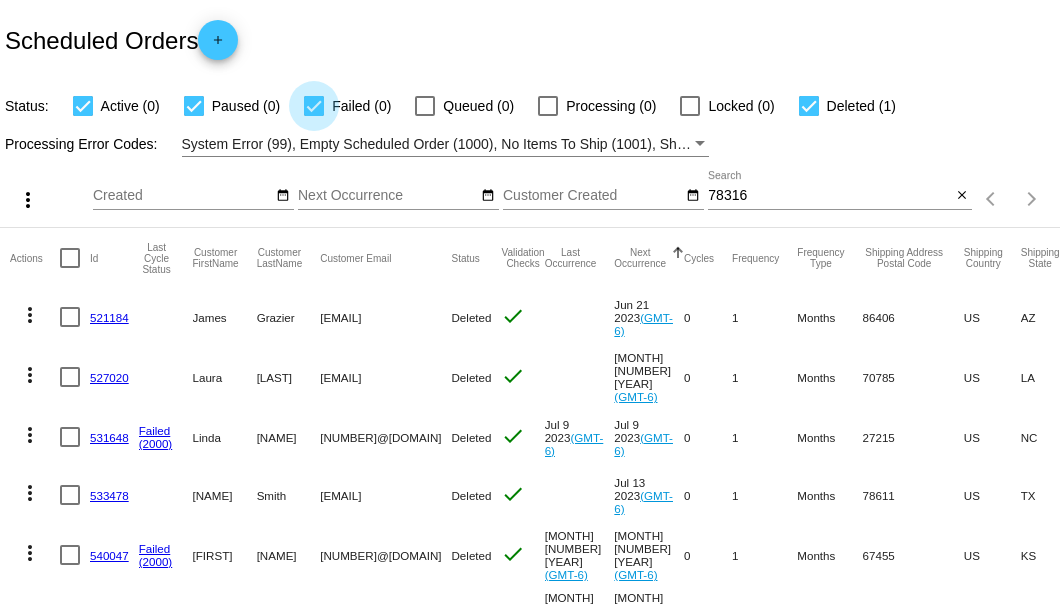 click at bounding box center [314, 106] 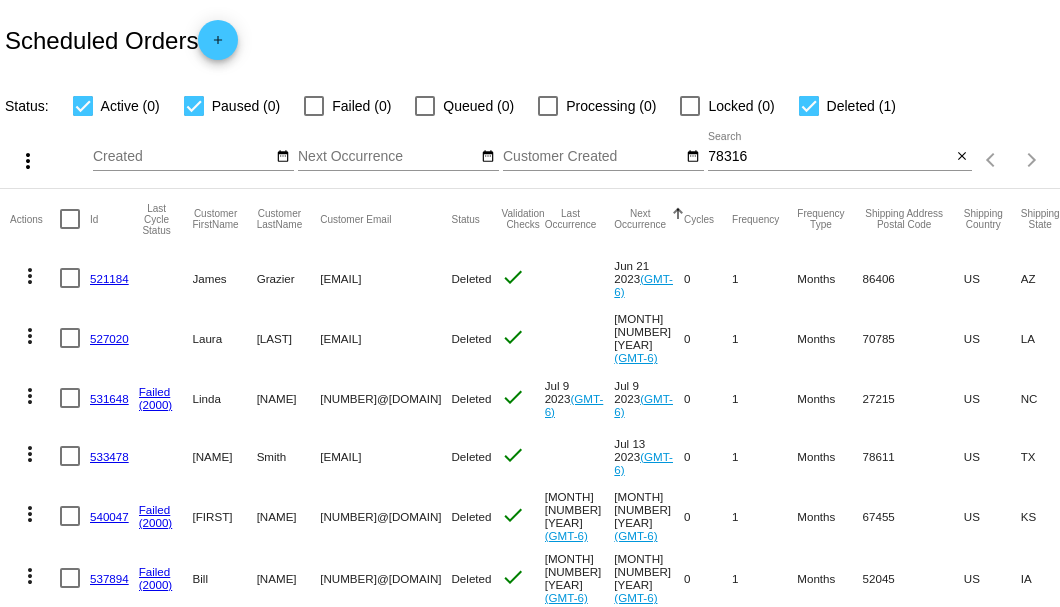 click at bounding box center [194, 106] 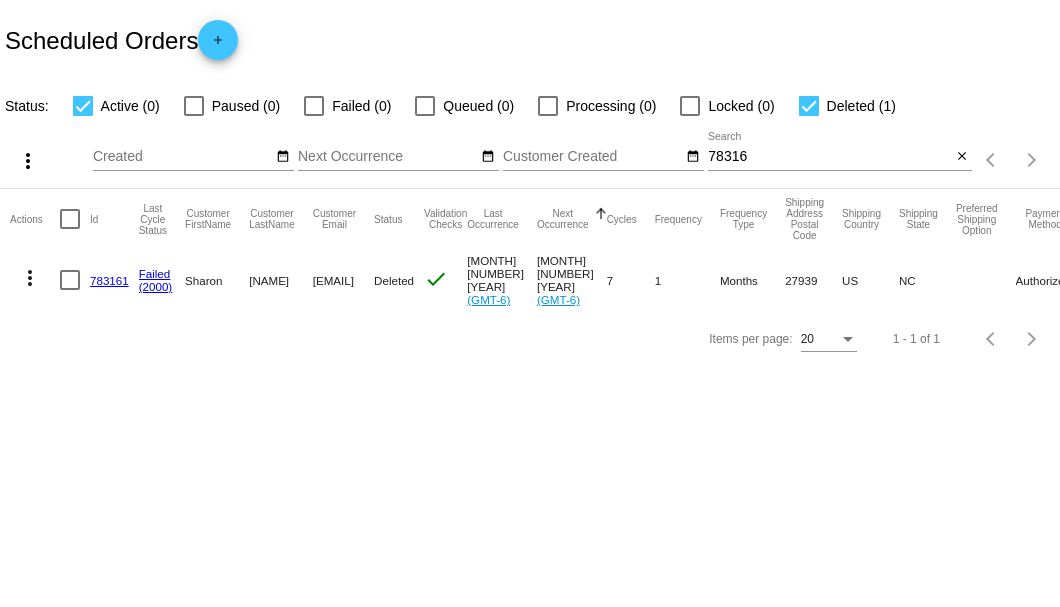 click at bounding box center [809, 106] 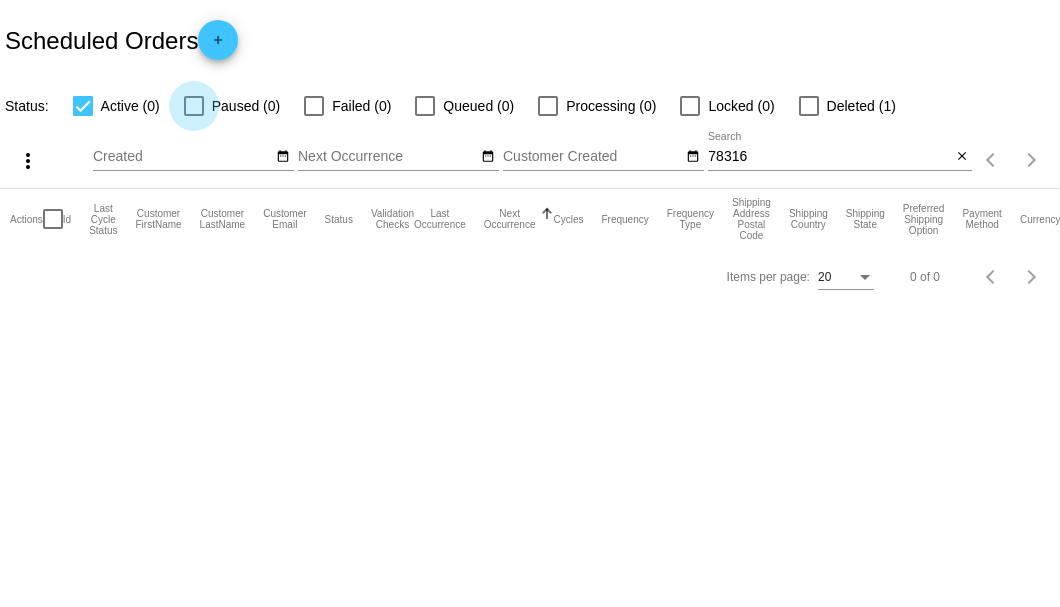 click at bounding box center (194, 106) 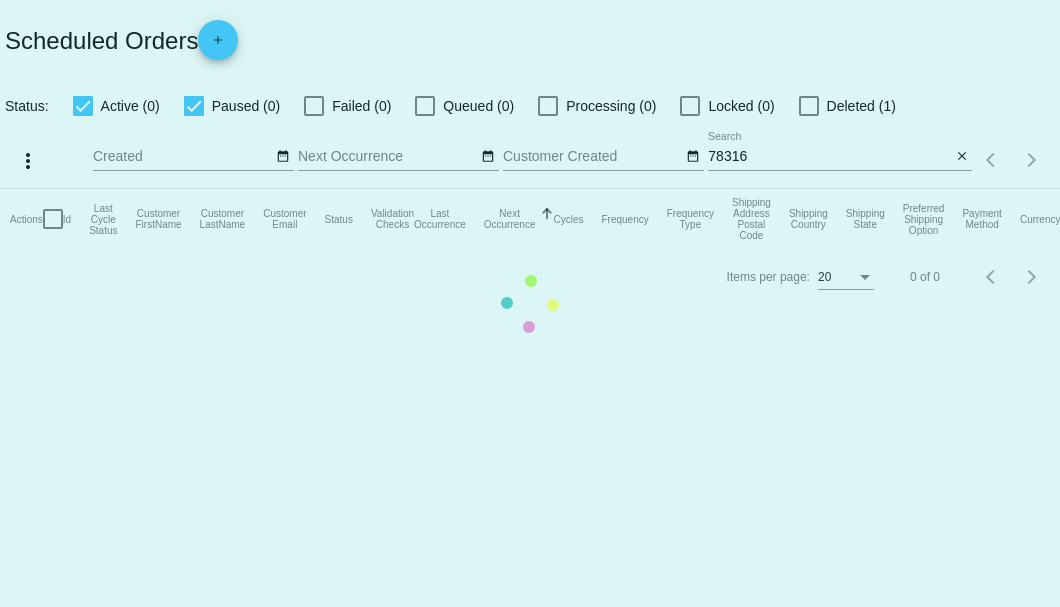 click on "Actions
Id   Last Cycle Status   Customer FirstName   Customer LastName   Customer Email   Status   Validation Checks   Last Occurrence   Next Occurrence   Sorted by NextOccurrenceUtc ascending  Cycles   Frequency   Frequency Type   Shipping Address Postal Code
Shipping Country
Shipping State
Preferred Shipping Option
Payment Method   Currency   Total Product Quantity   Scheduled Order Subtotal
Scheduled Order LTV" 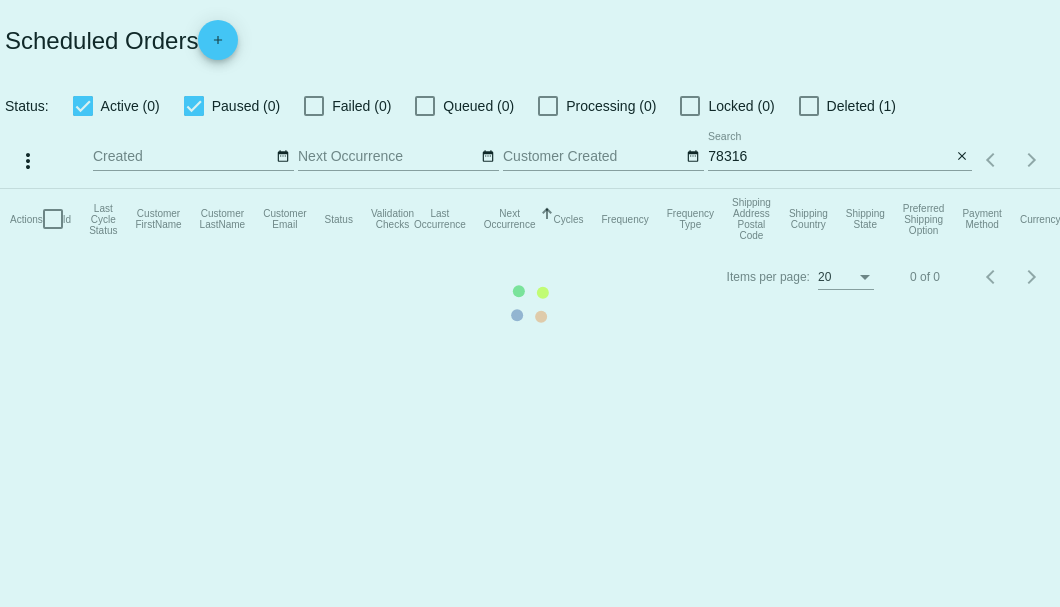 click on "Actions
Id   Last Cycle Status   Customer FirstName   Customer LastName   Customer Email   Status   Validation Checks   Last Occurrence   Next Occurrence   Sorted by NextOccurrenceUtc ascending  Cycles   Frequency   Frequency Type   Shipping Address Postal Code
Shipping Country
Shipping State
Preferred Shipping Option
Payment Method   Currency   Total Product Quantity   Scheduled Order Subtotal
Scheduled Order LTV" 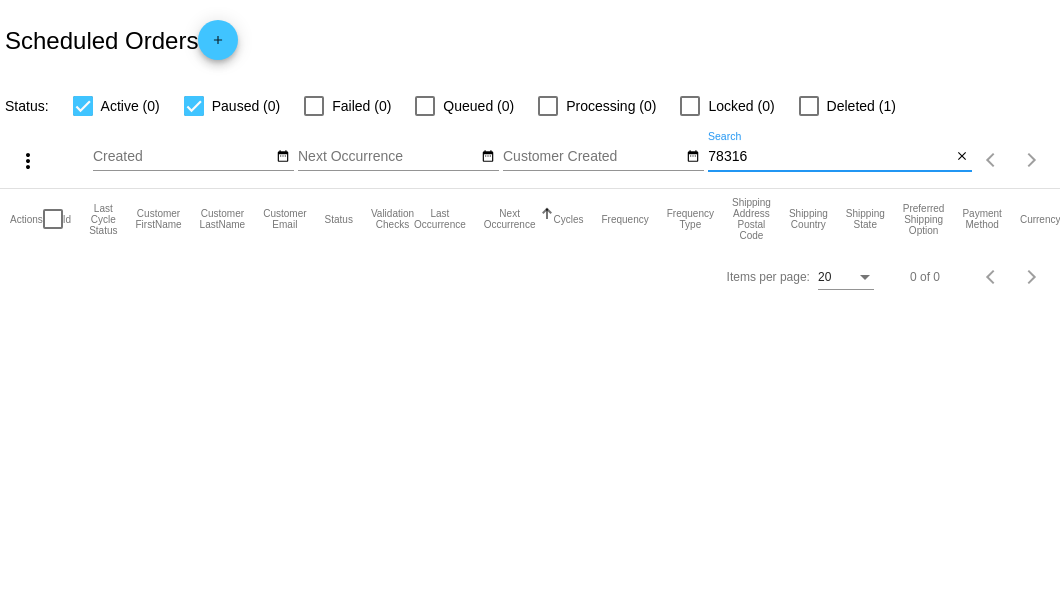click on "78316" at bounding box center (829, 157) 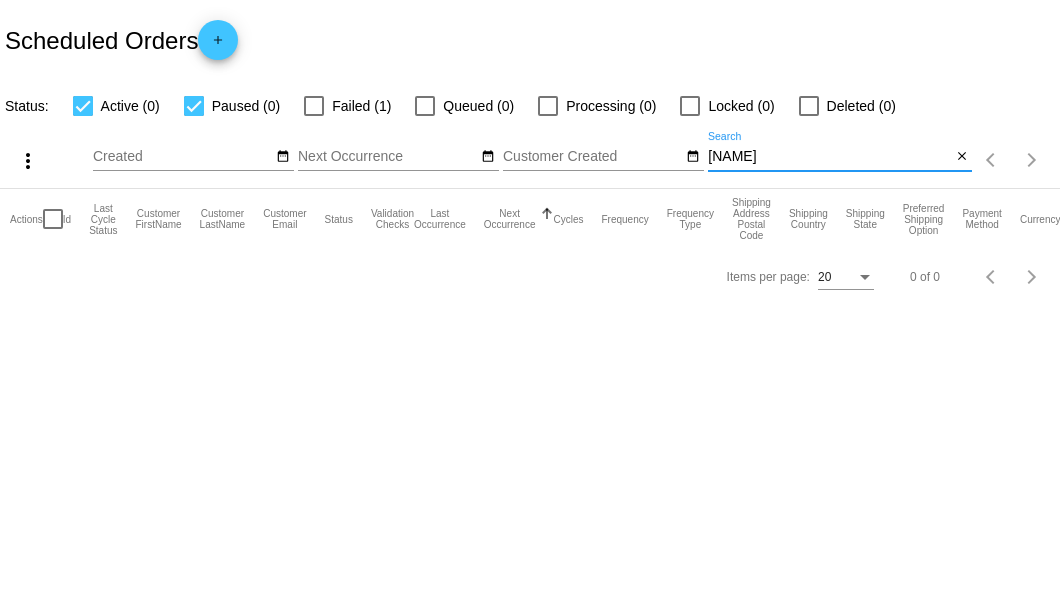 type on "wyllie" 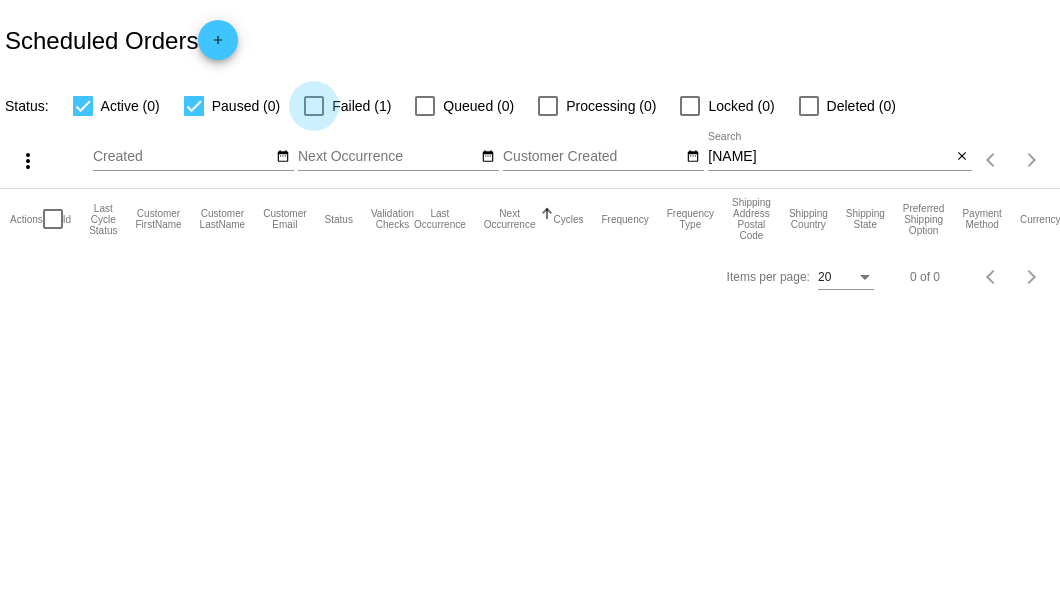click at bounding box center (314, 106) 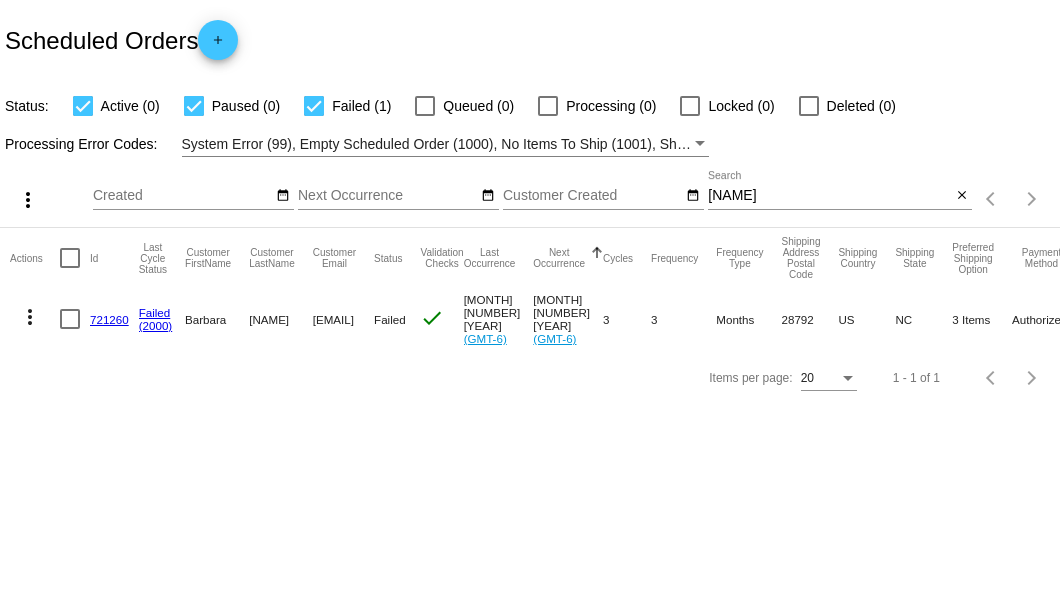 click on "wyllie" at bounding box center (829, 196) 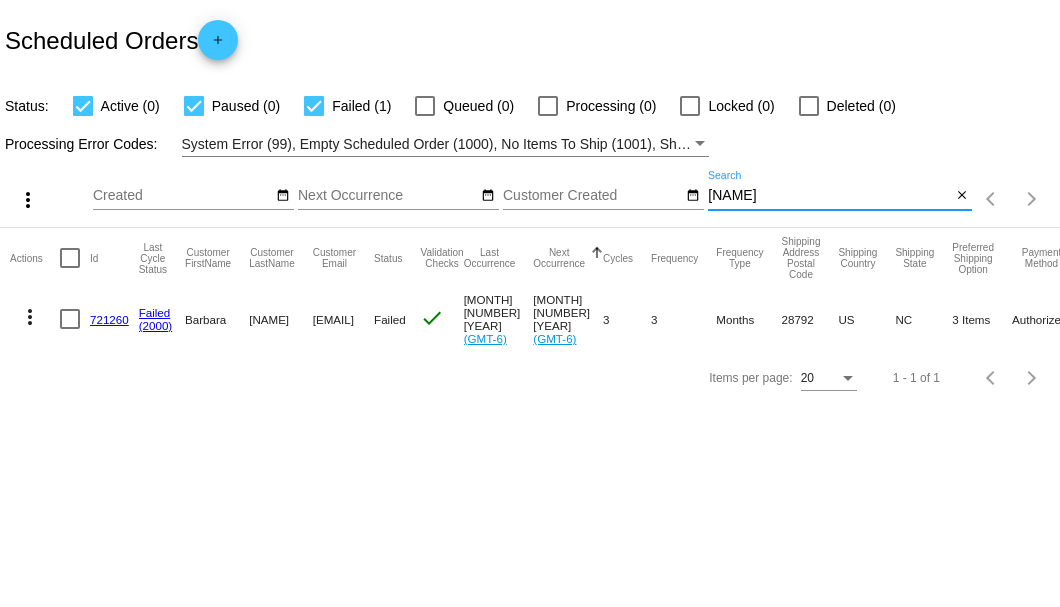 click on "wyllie" at bounding box center [829, 196] 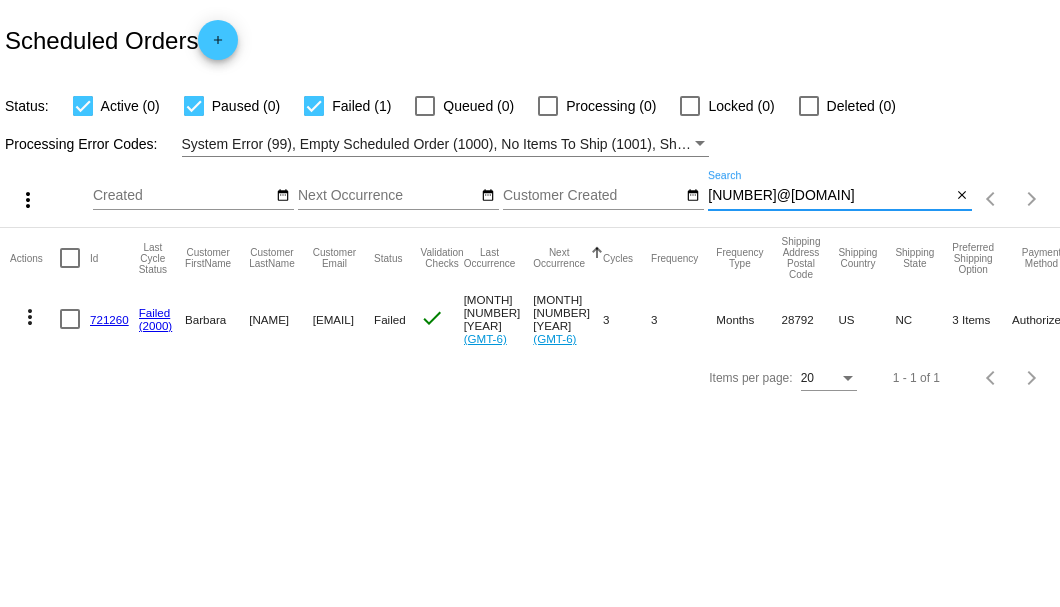 scroll, scrollTop: 0, scrollLeft: 0, axis: both 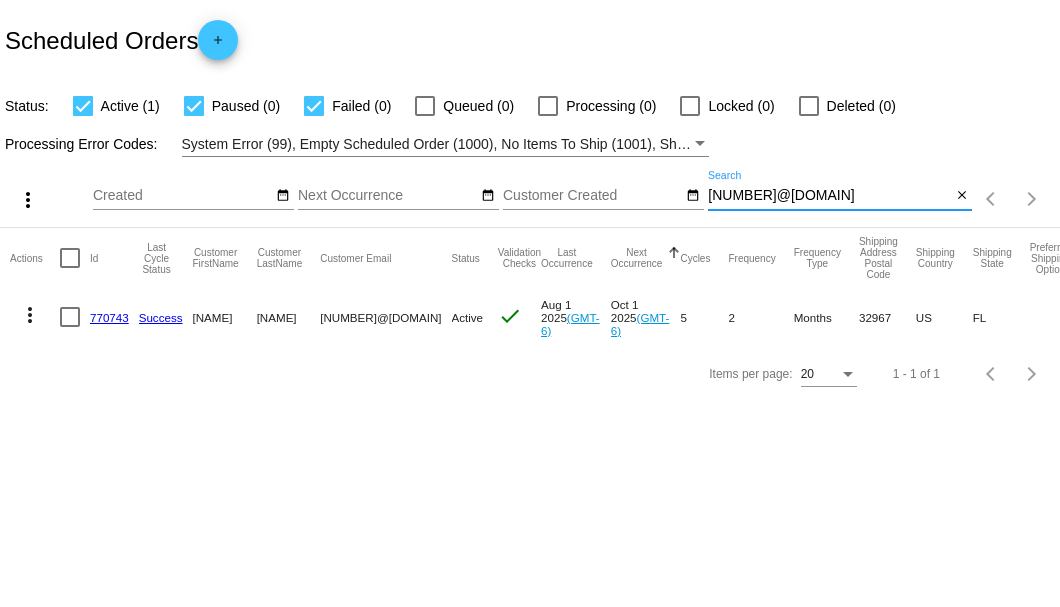 type on "[EMAIL]" 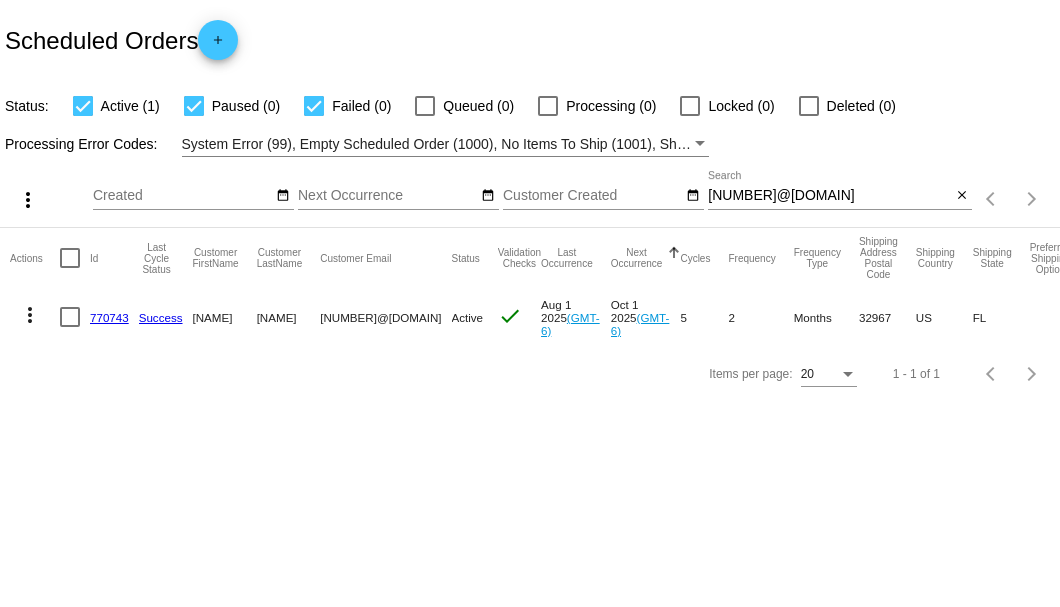 scroll, scrollTop: 0, scrollLeft: 0, axis: both 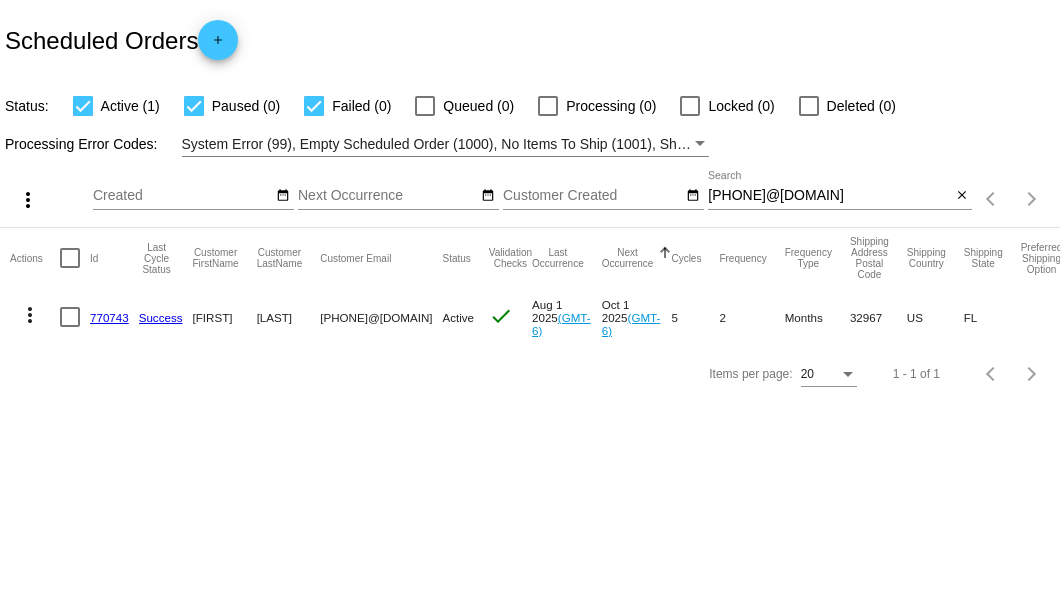 click on "770743" 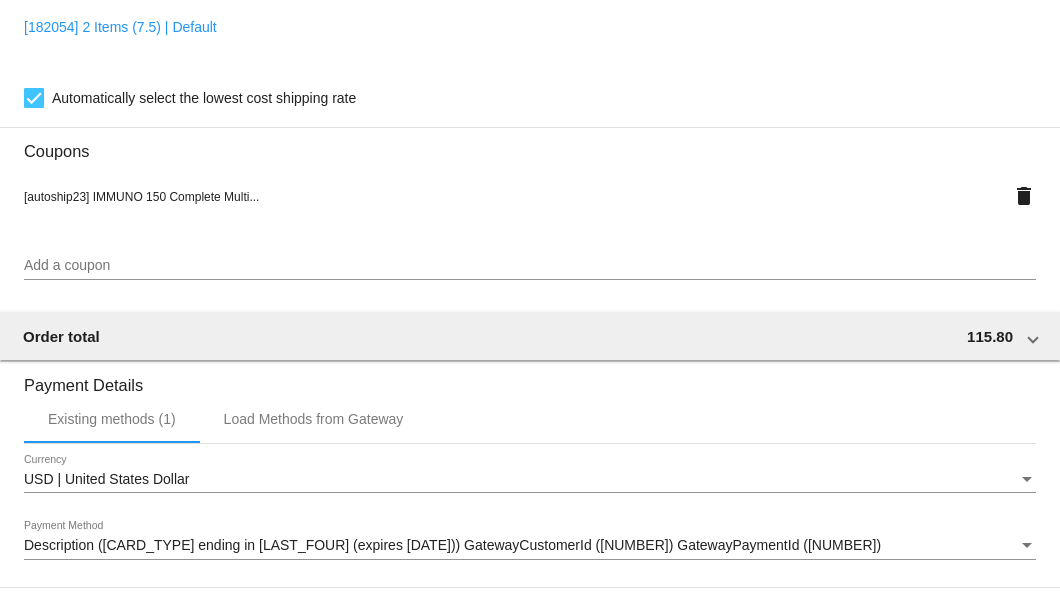 scroll, scrollTop: 1930, scrollLeft: 0, axis: vertical 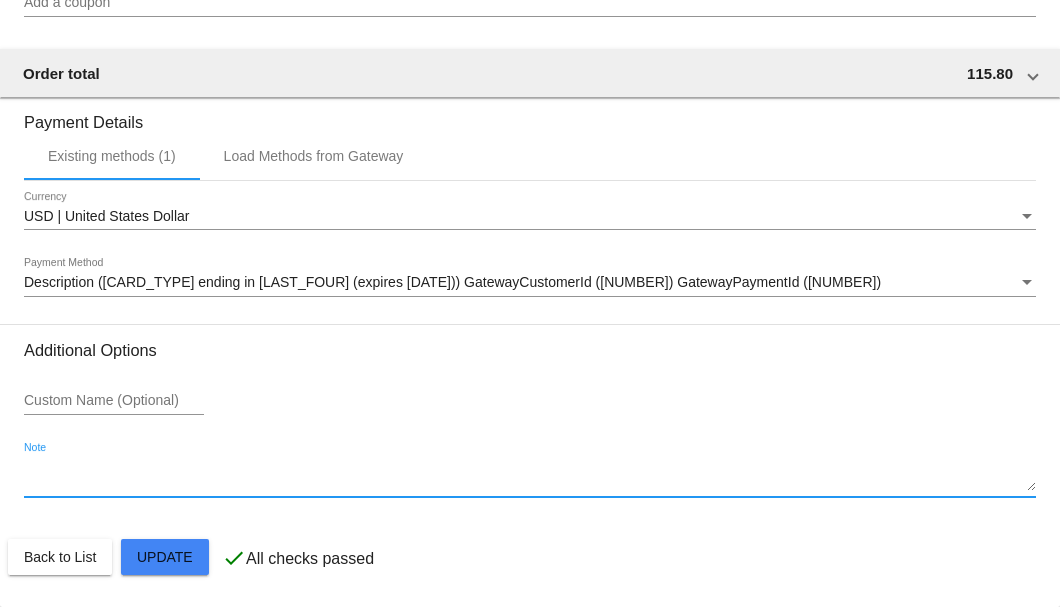 click on "Note" at bounding box center [530, 476] 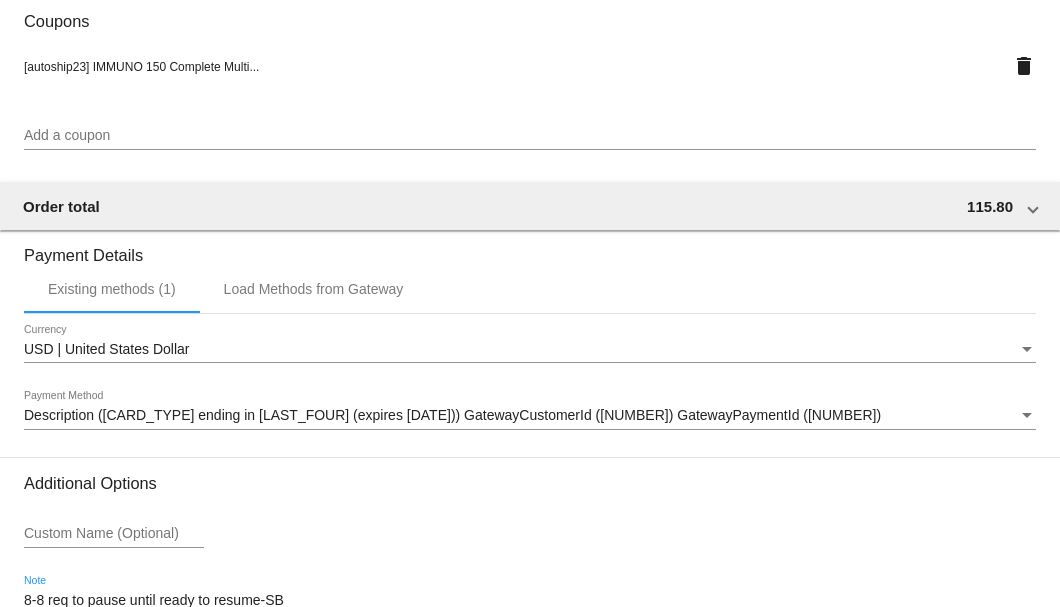 scroll, scrollTop: 1930, scrollLeft: 0, axis: vertical 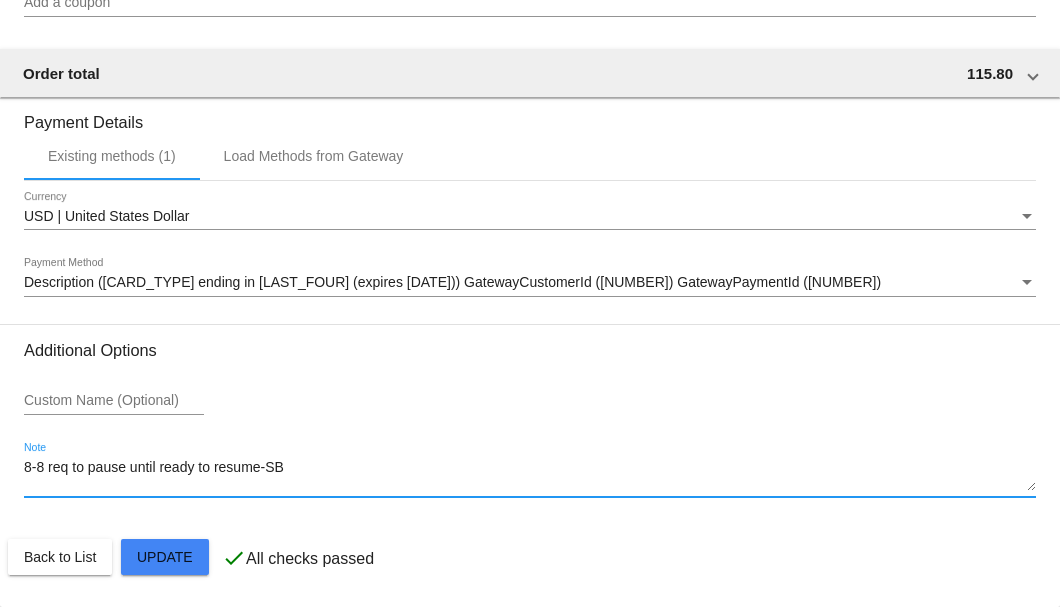 click on "Customer
5178653: patric willie
7572085510@ExceptionalProducts.org
Customer Shipping
Enter Shipping Address Select A Saved Address (0)
Patric
Shipping First Name
Wyllie
Shipping Last Name
US | USA
Shipping Country
8085 100th Ct
Shipping Street 1
Shipping Street 2
Vero Beach
Shipping City
FL | Florida
Shipping State
32967
Shipping Postcode
Scheduled Order Details
Frequency:
Every 2 months
Paused
Status 2" 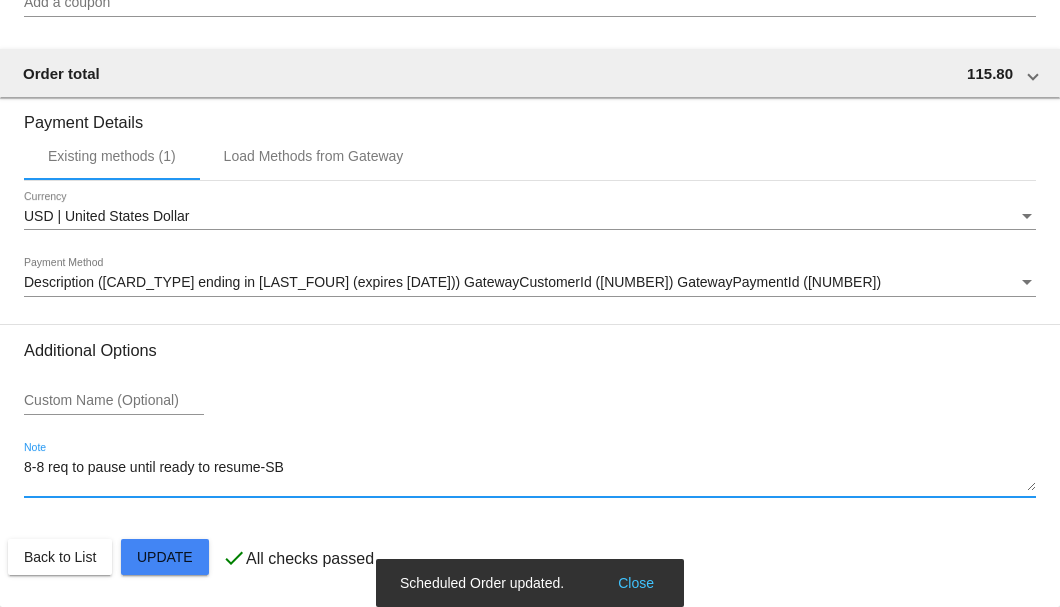 type on "8-8 req to pause until ready to resume-SB" 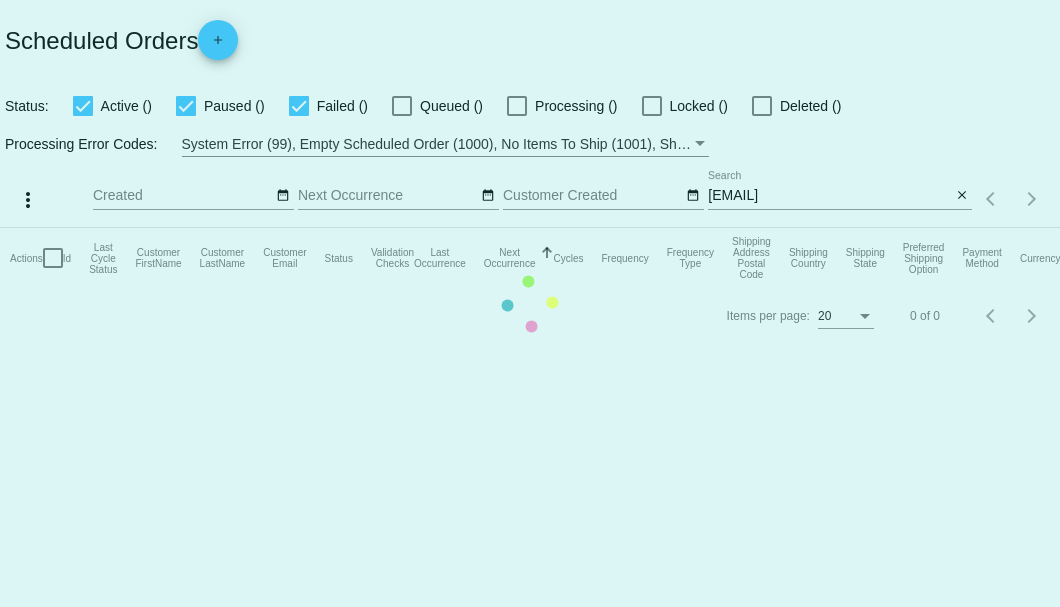 scroll, scrollTop: 0, scrollLeft: 0, axis: both 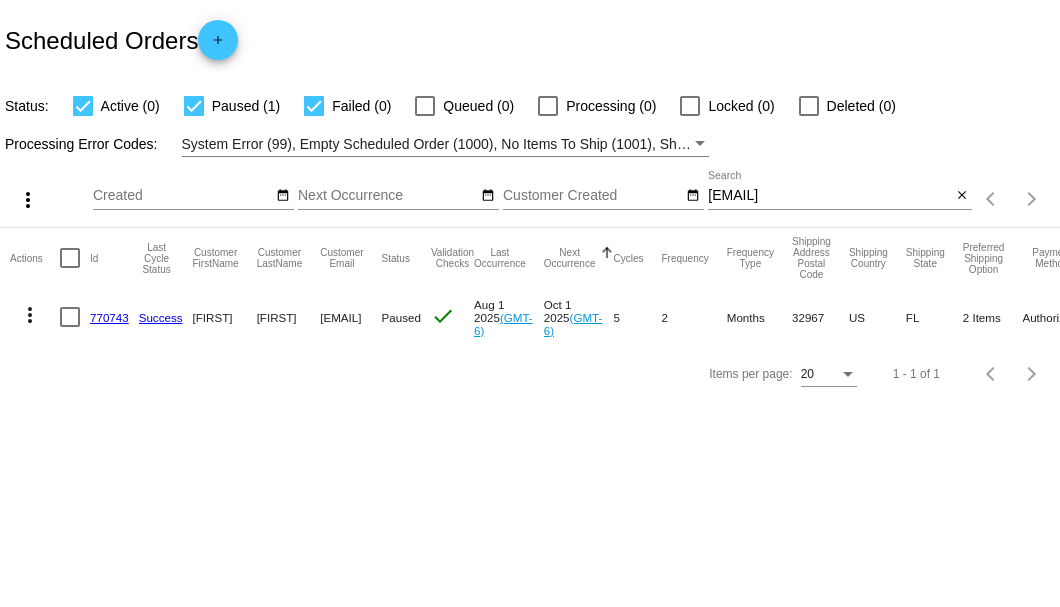 click on "770743" 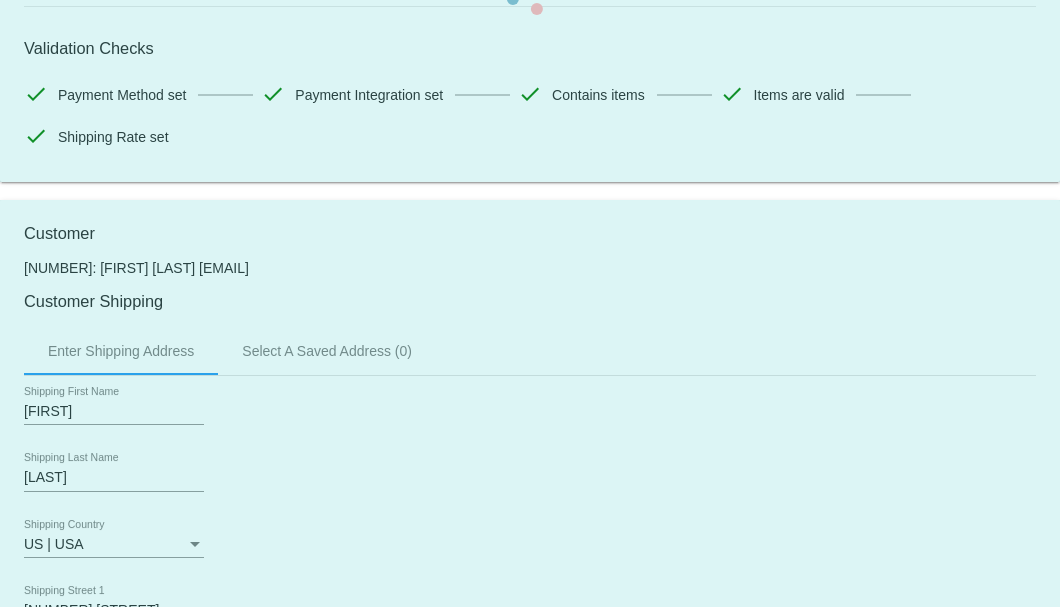 scroll, scrollTop: 333, scrollLeft: 0, axis: vertical 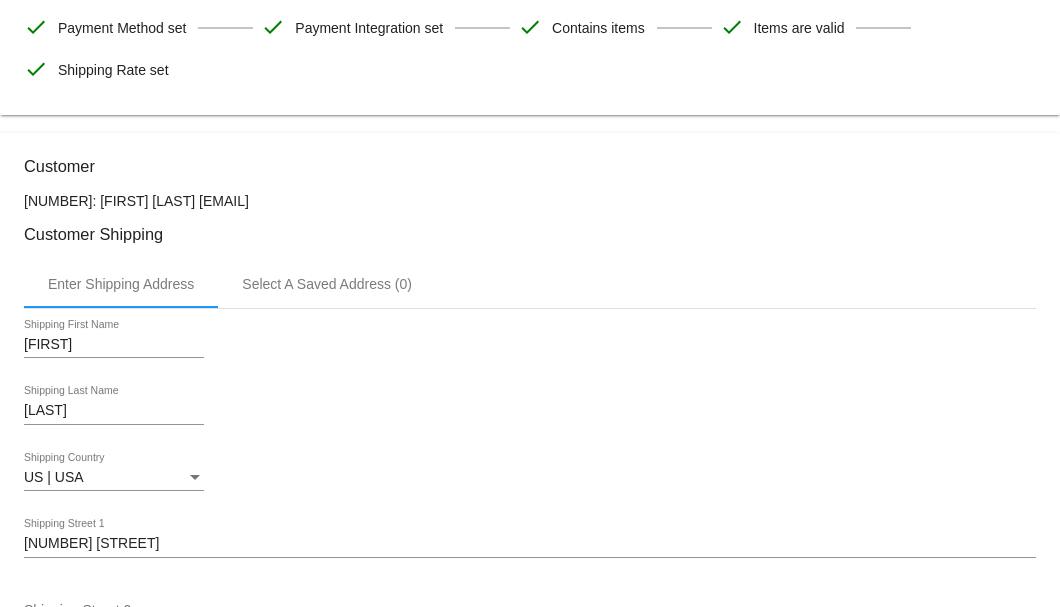click on "[FIRST]" at bounding box center [114, 345] 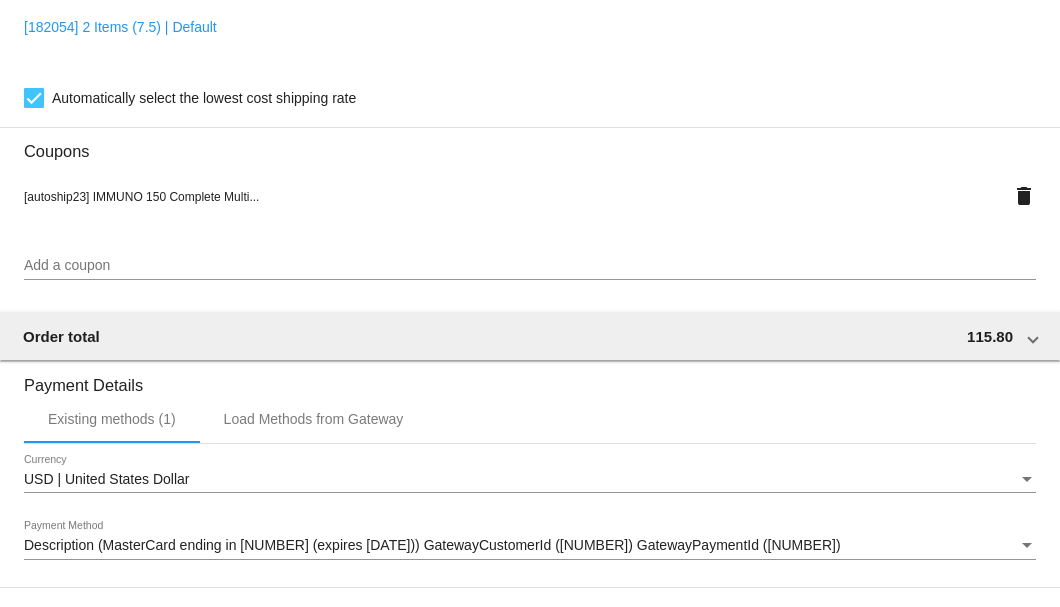 scroll, scrollTop: 1930, scrollLeft: 0, axis: vertical 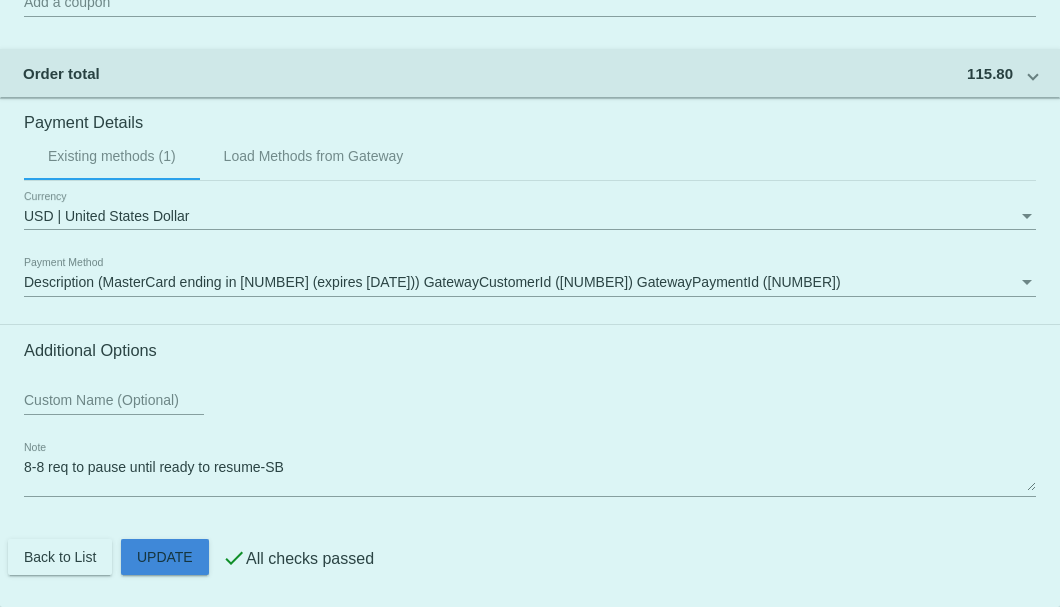 click on "Customer
5178653: patric willie
7572085510@ExceptionalProducts.org
Customer Shipping
Enter Shipping Address Select A Saved Address (0)
Patrick
Shipping First Name
Wyllie
Shipping Last Name
US | USA
Shipping Country
8085 100th Ct
Shipping Street 1
Shipping Street 2
Vero Beach
Shipping City
FL | Florida
Shipping State
32967
Shipping Postcode
Scheduled Order Details
Frequency:
Every 2 months
Paused
Status" 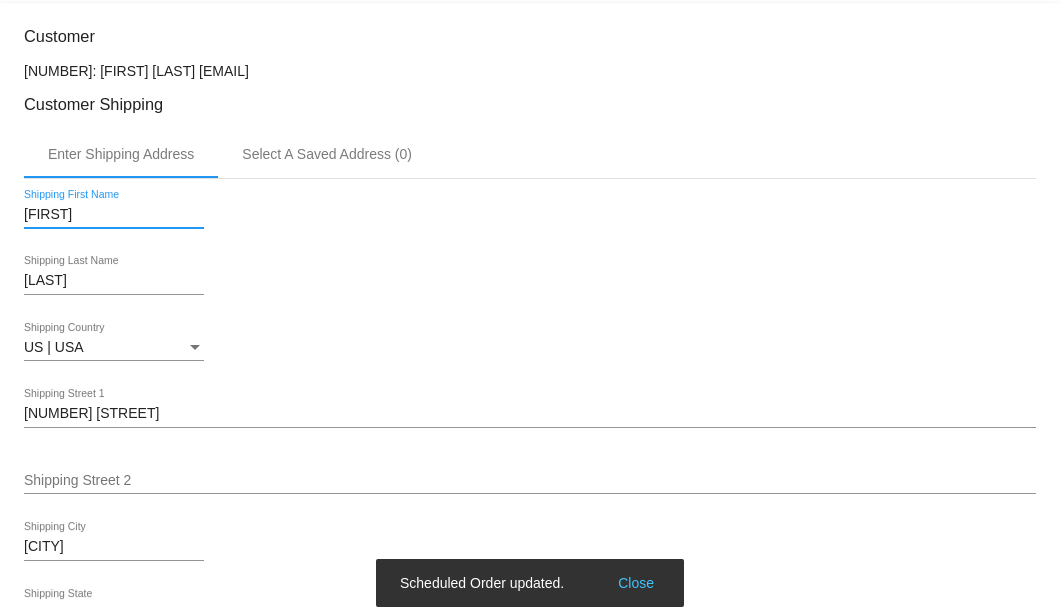 scroll, scrollTop: 196, scrollLeft: 0, axis: vertical 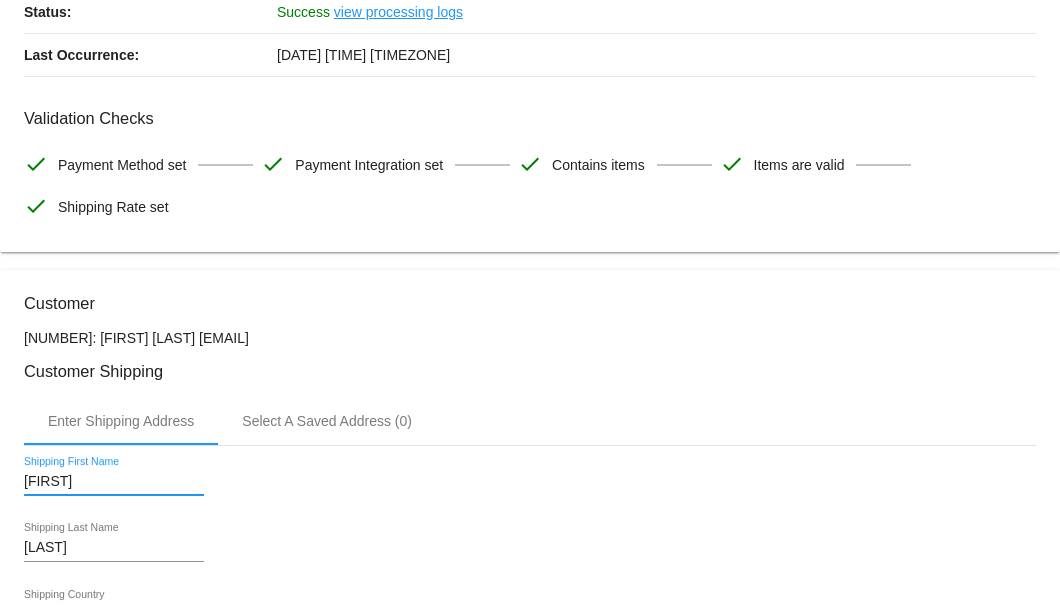 type on "Patrick" 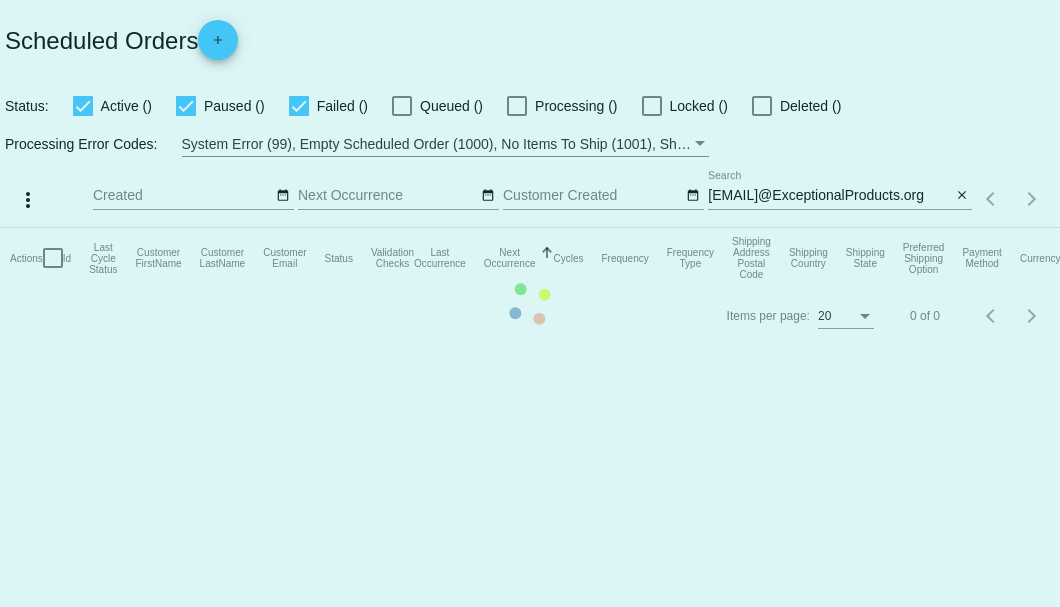 scroll, scrollTop: 0, scrollLeft: 0, axis: both 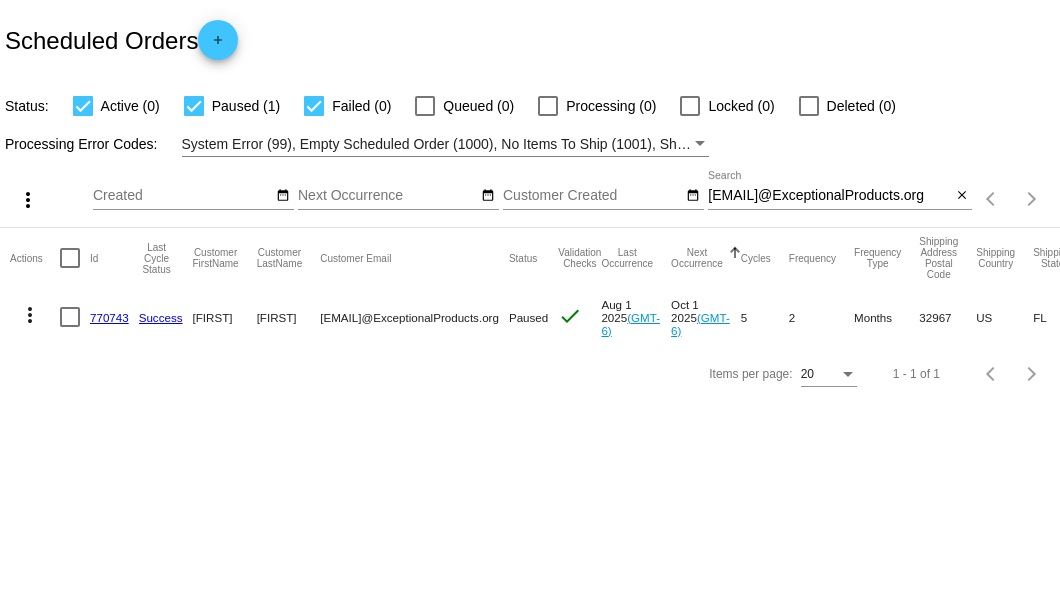 click on "770743" 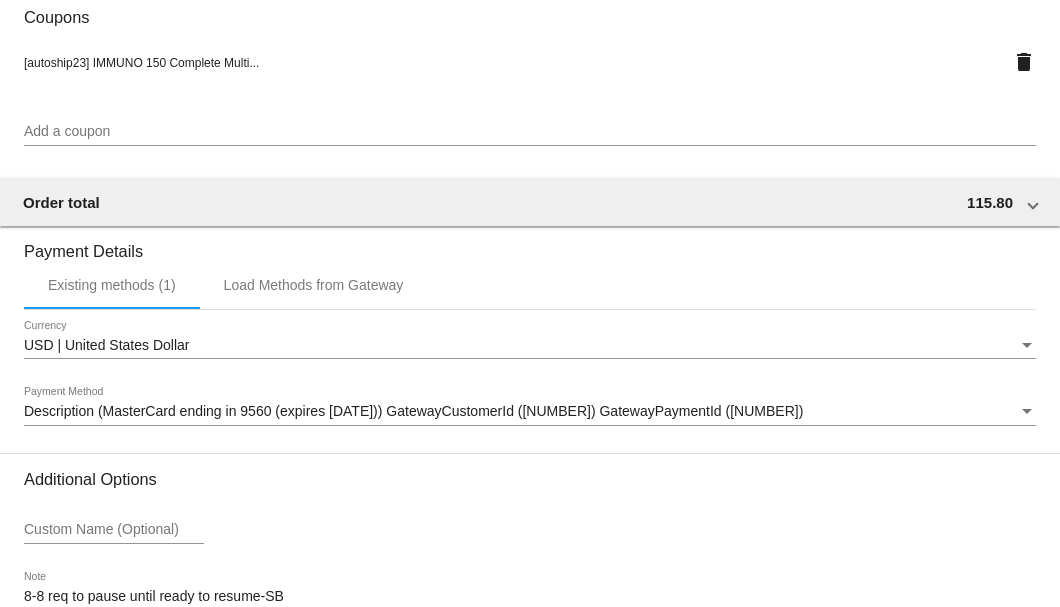 scroll, scrollTop: 1930, scrollLeft: 0, axis: vertical 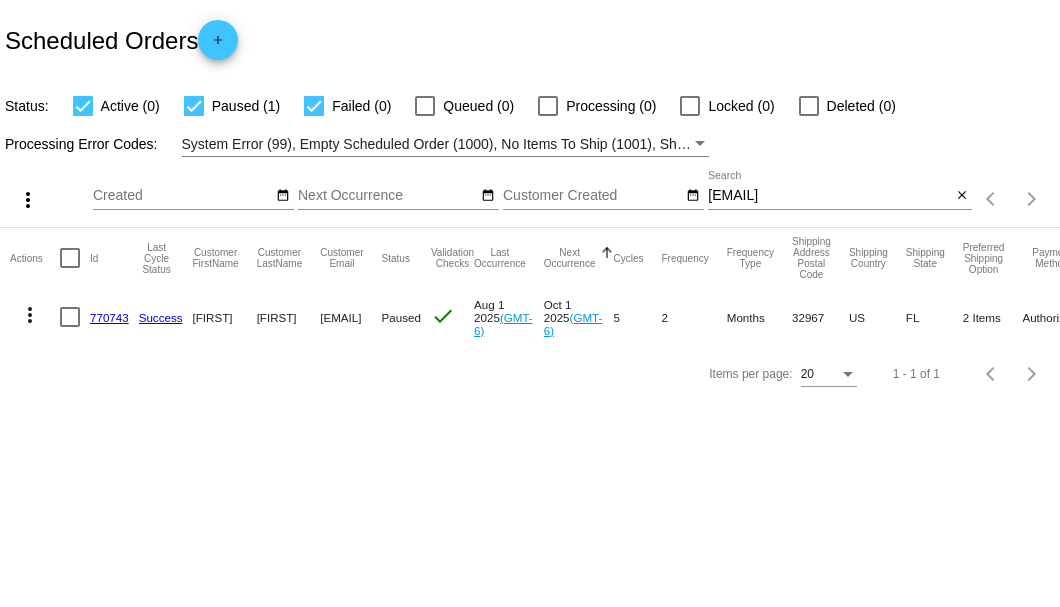 click on "770743" 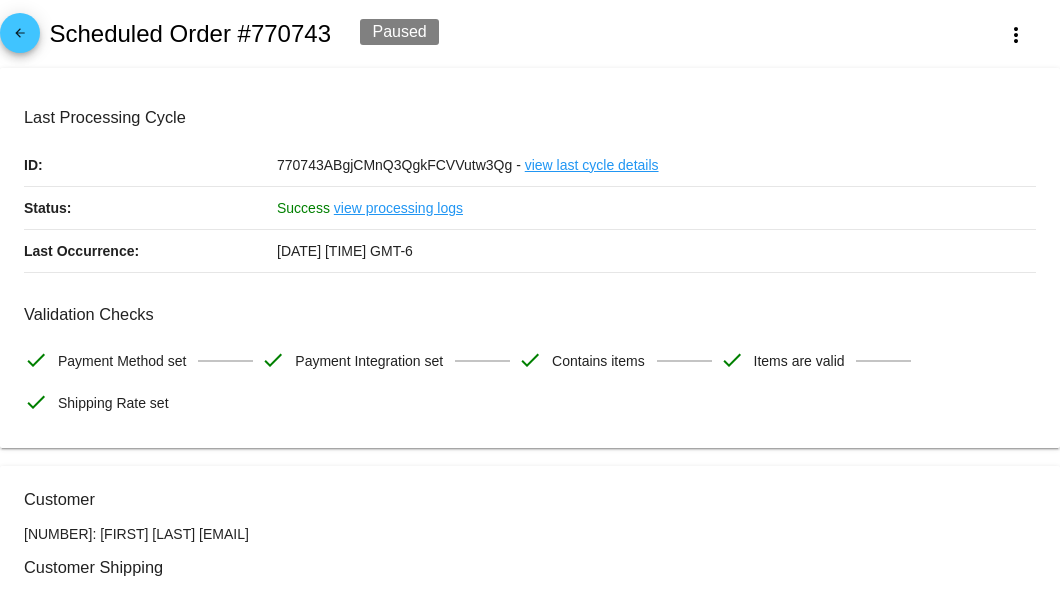 scroll, scrollTop: 333, scrollLeft: 0, axis: vertical 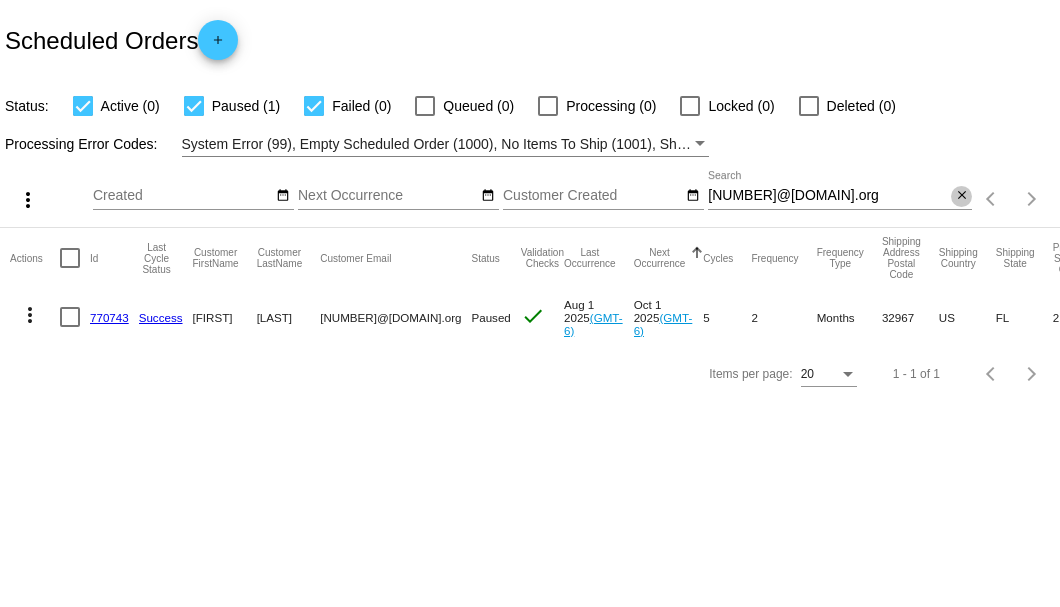 click on "close" 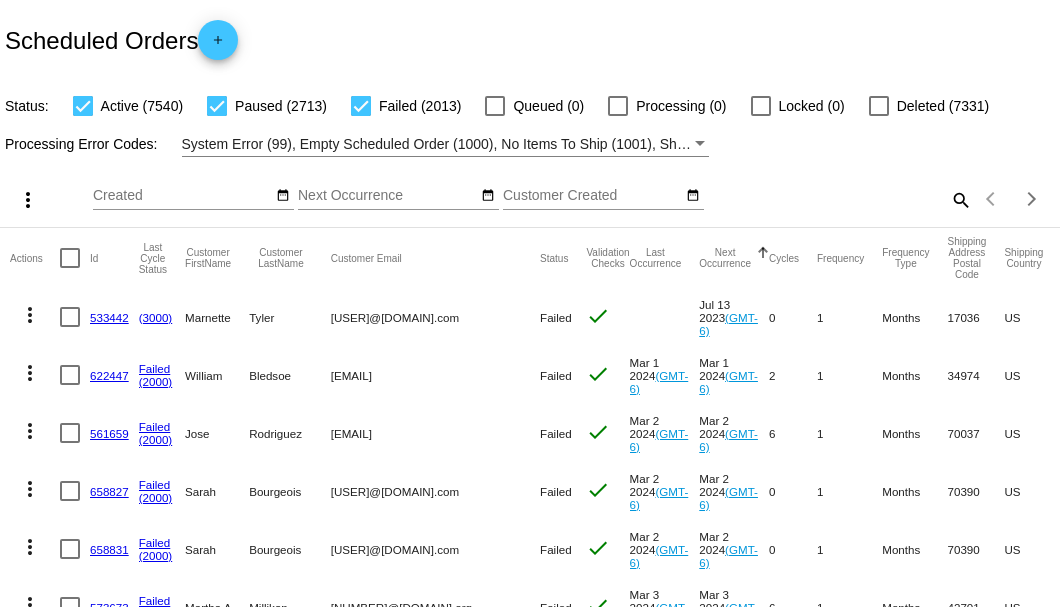 click on "search" 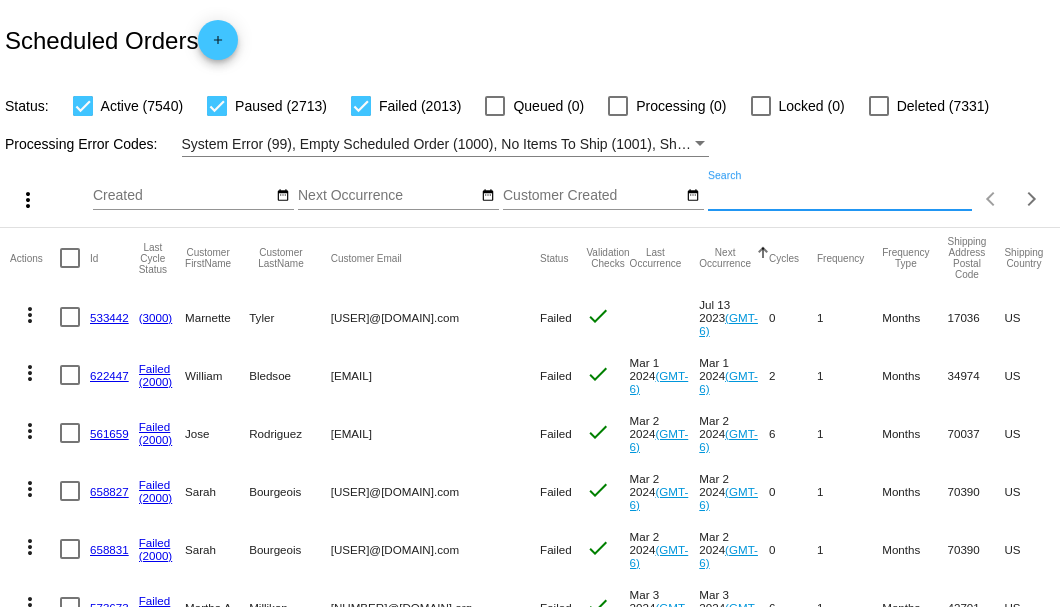 click on "Search" at bounding box center [840, 196] 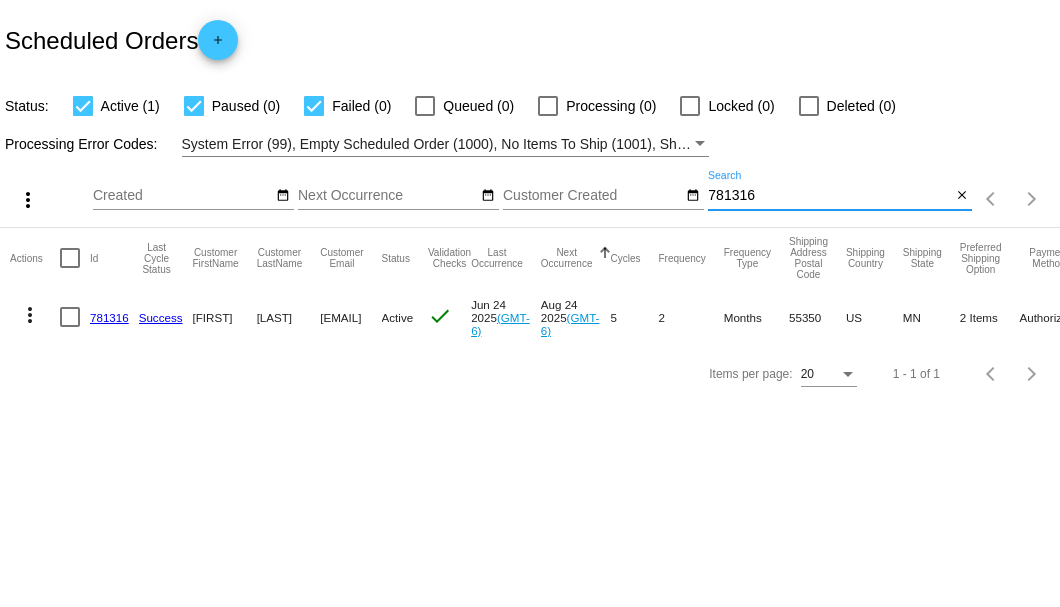 type on "781316" 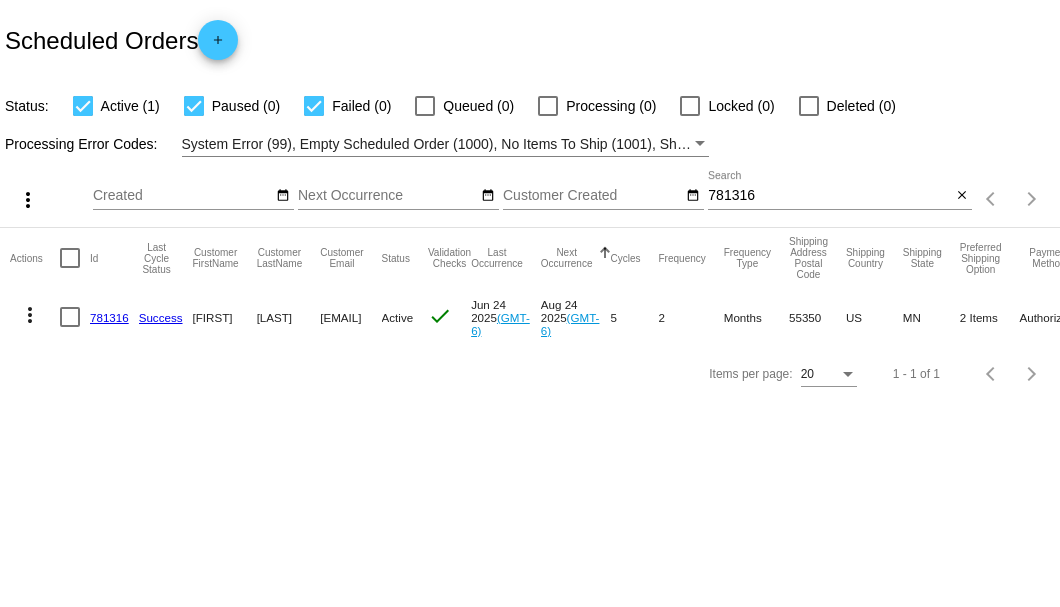 click on "781316" 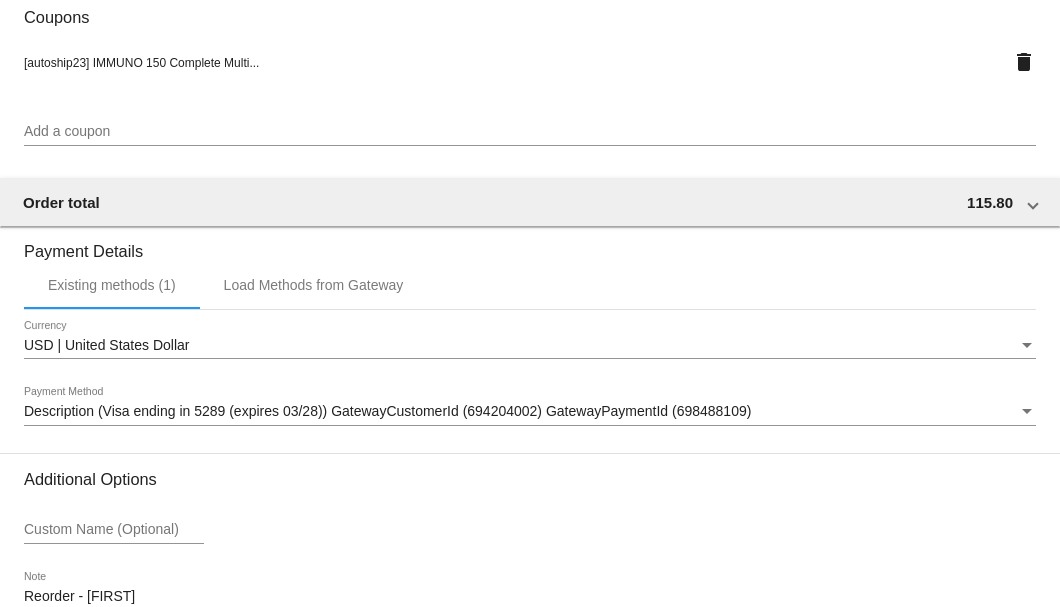 scroll, scrollTop: 1930, scrollLeft: 0, axis: vertical 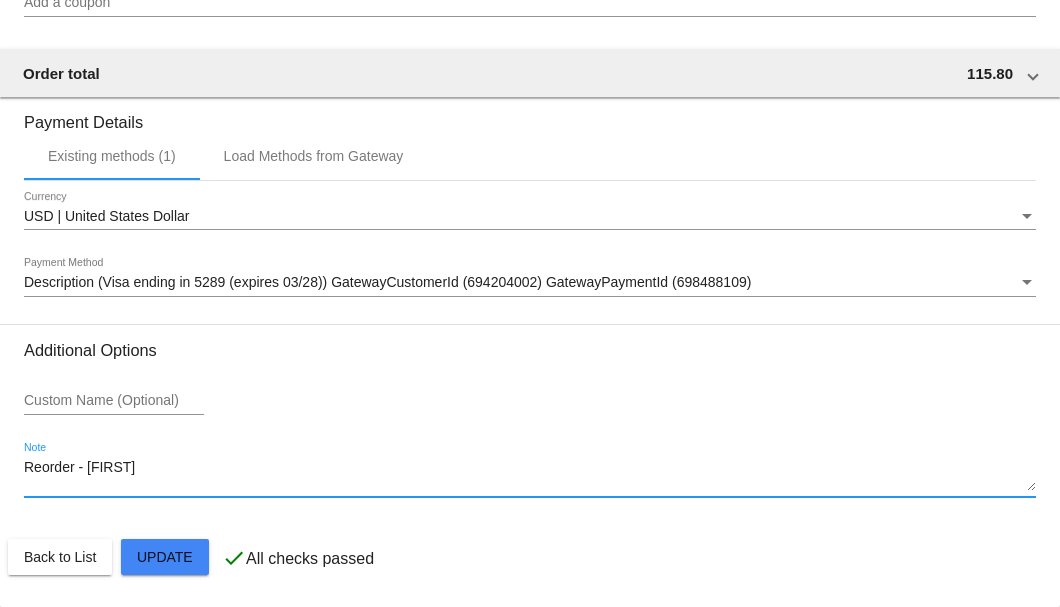 drag, startPoint x: 146, startPoint y: 466, endPoint x: 17, endPoint y: 479, distance: 129.65338 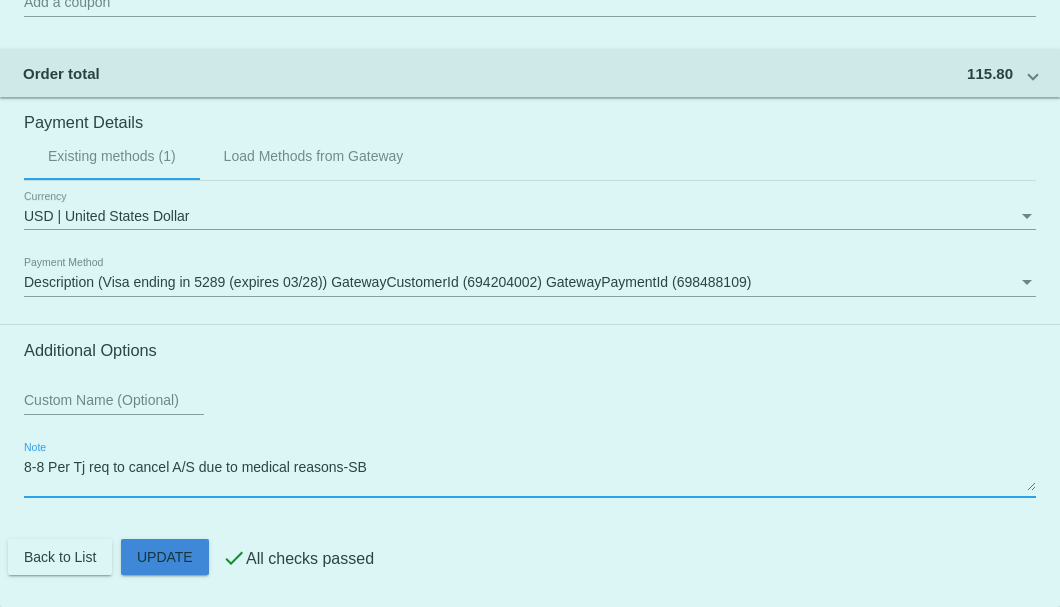 click on "Customer
5263117: [FIRST] [LAST]
[NUMBER]@[DOMAIN].org
Customer Shipping
Enter Shipping Address Select A Saved Address (0)
[FIRST]
Shipping First Name
[LAST]
Shipping Last Name
US | USA
Shipping Country
[STREET]
Shipping Street 1
Shipping Street 2
[CITY]
Shipping City
MN | Minnesota
Shipping State
[POSTAL CODE]
Shipping Postcode
Scheduled Order Details
Frequency:
Every 2 months
Active" 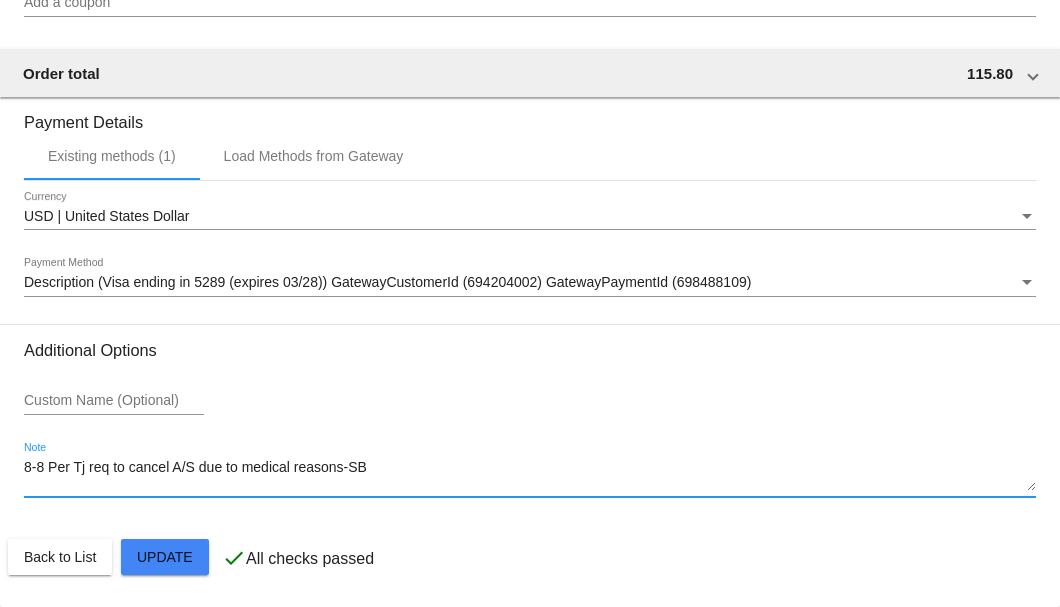 click on "Customer
5263117: [FIRST] [LAST]
[NUMBER]@[DOMAIN].org
Customer Shipping
Enter Shipping Address Select A Saved Address (0)
[FIRST]
Shipping First Name
[LAST]
Shipping Last Name
US | USA
Shipping Country
[STREET]
Shipping Street 1
Shipping Street 2
[CITY]
Shipping City
MN | Minnesota
Shipping State
[POSTAL CODE]
Shipping Postcode
Scheduled Order Details
Frequency:
Every 2 months
Active" 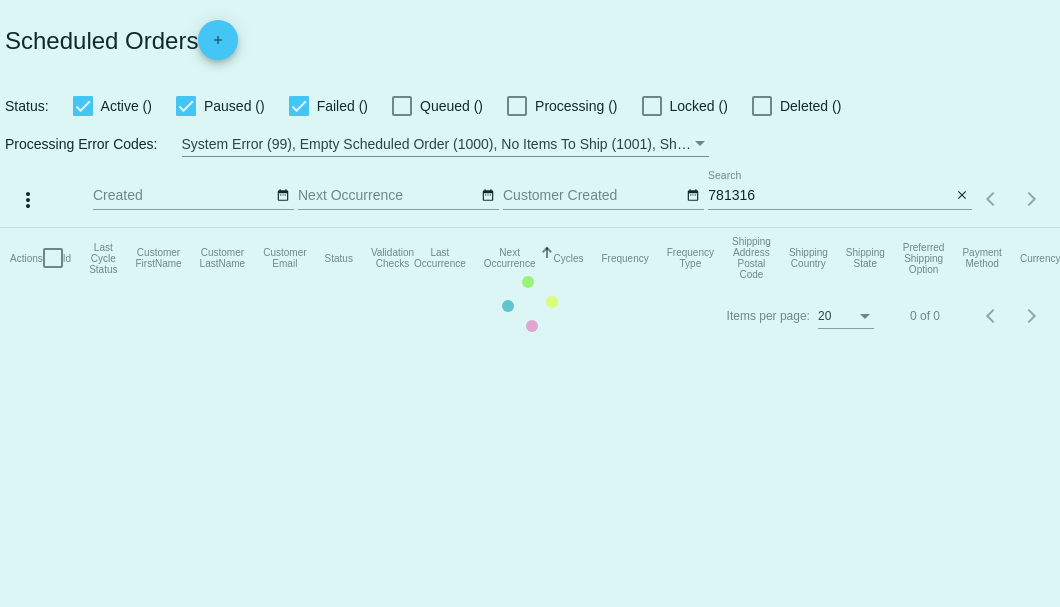 scroll, scrollTop: 0, scrollLeft: 0, axis: both 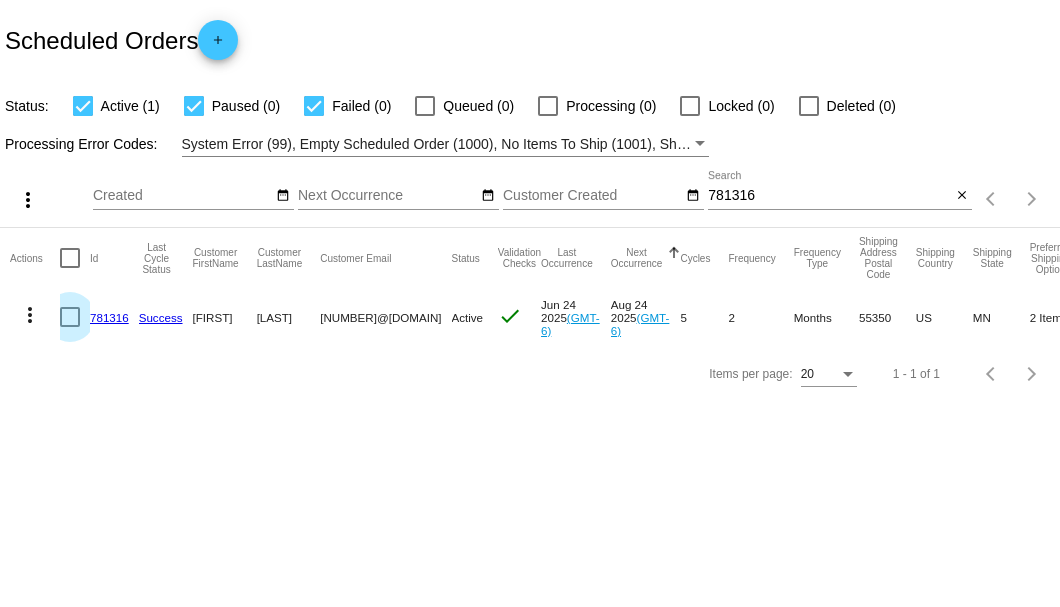 click at bounding box center (70, 317) 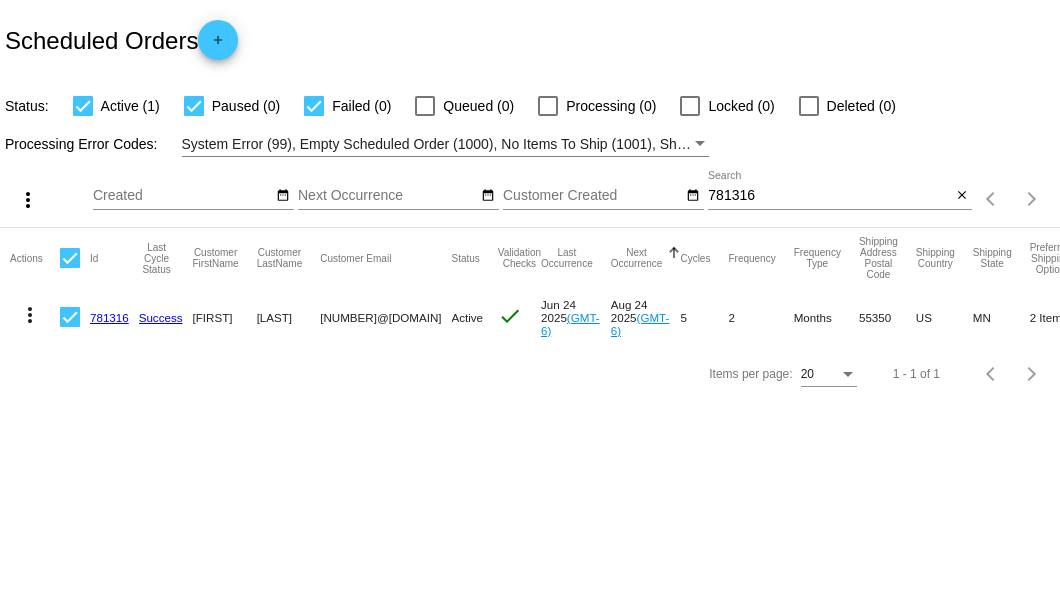 click on "more_vert" 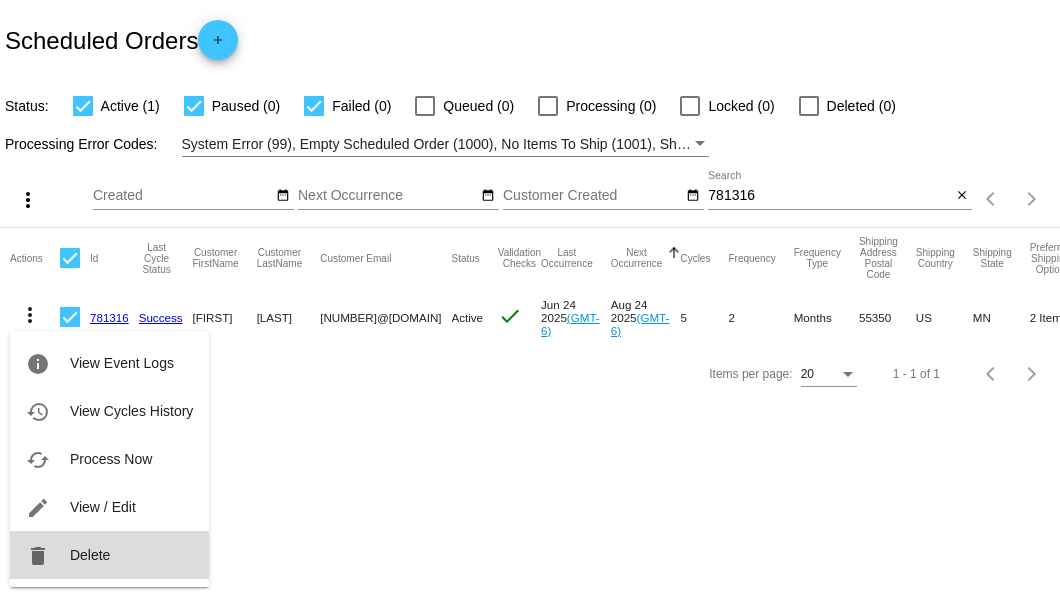 click on "Delete" at bounding box center [90, 555] 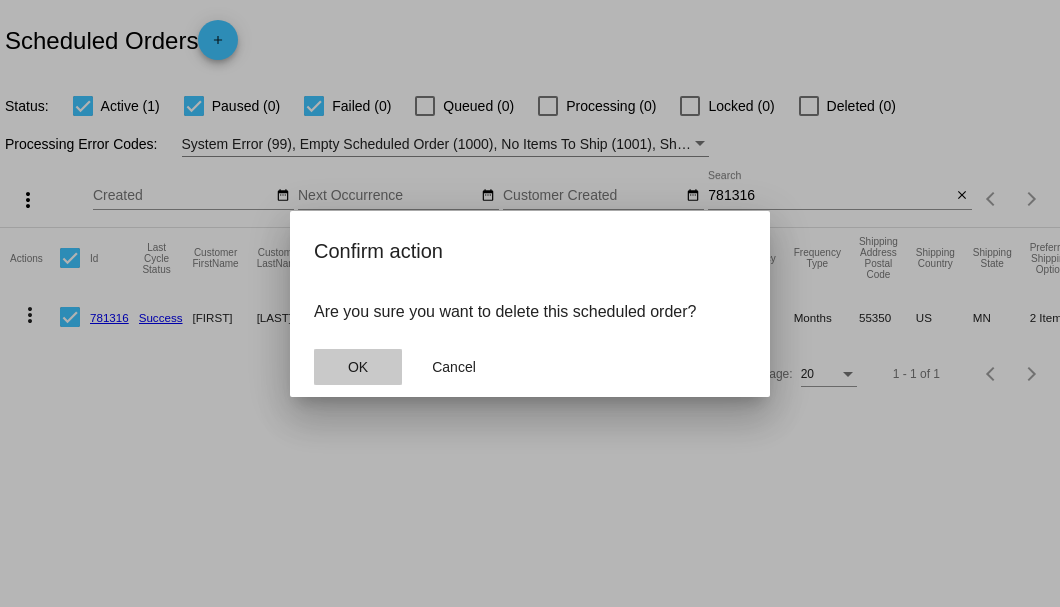 click on "OK" 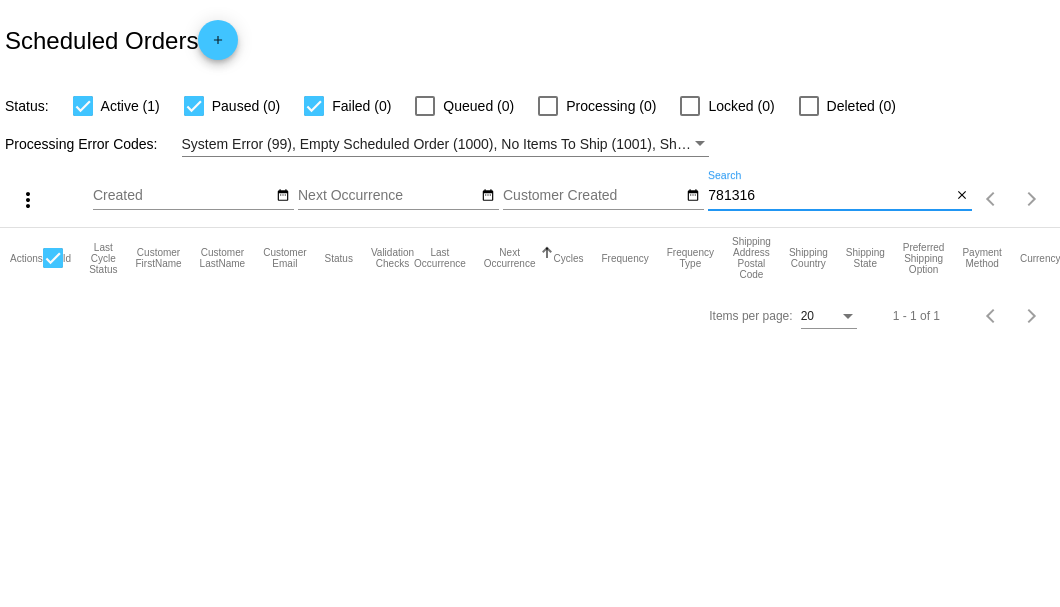click on "781316" at bounding box center [829, 196] 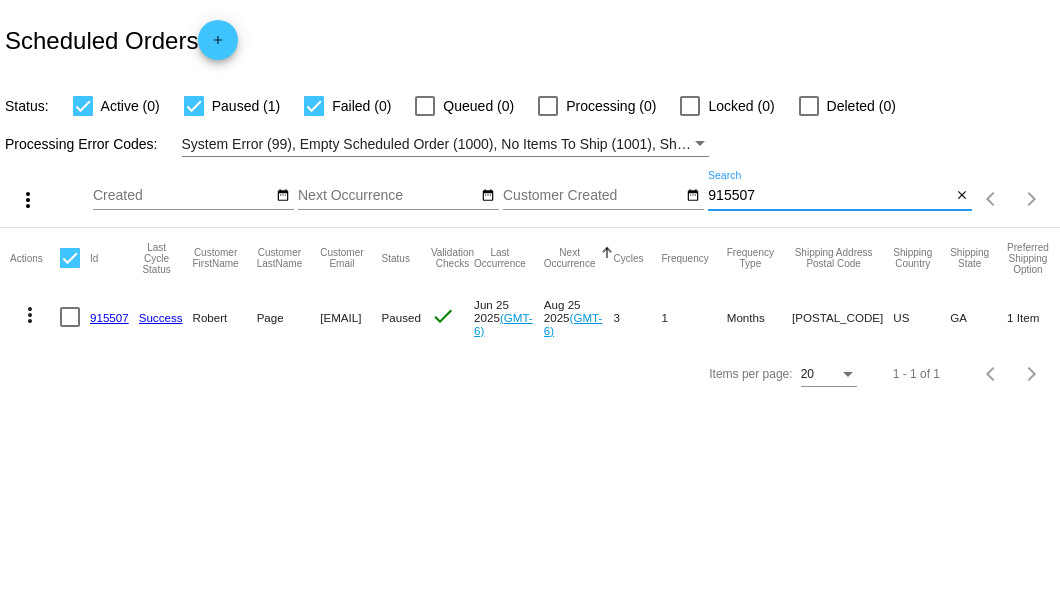 type on "915507" 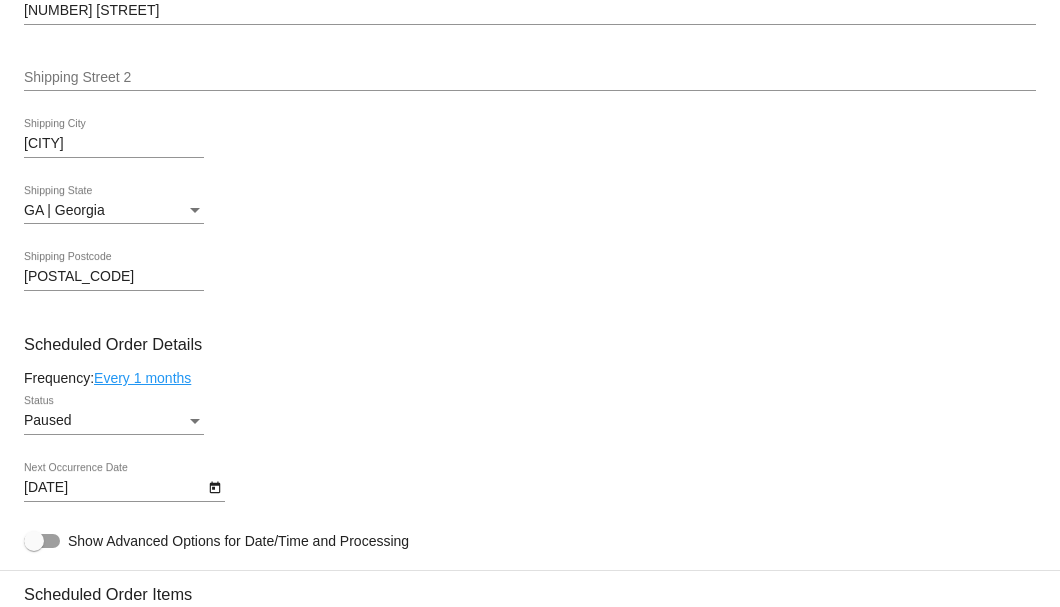 scroll, scrollTop: 1133, scrollLeft: 0, axis: vertical 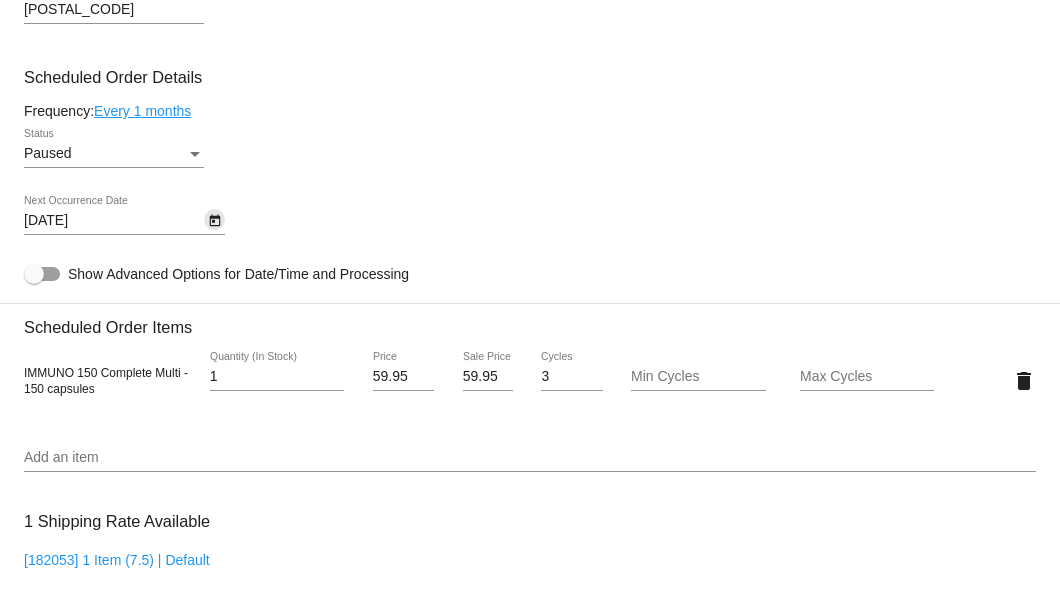 click 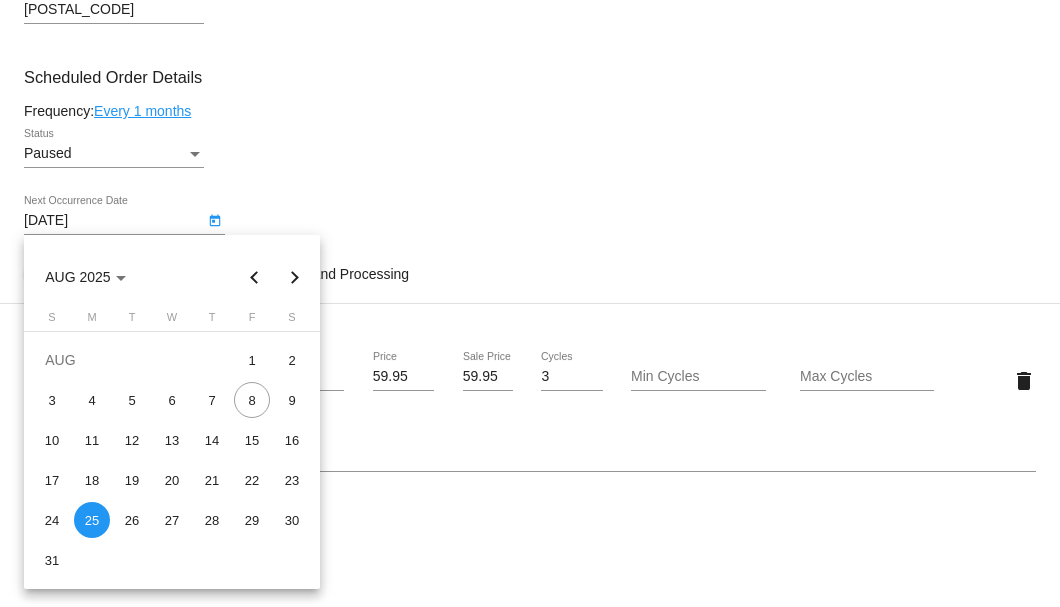 click at bounding box center (295, 277) 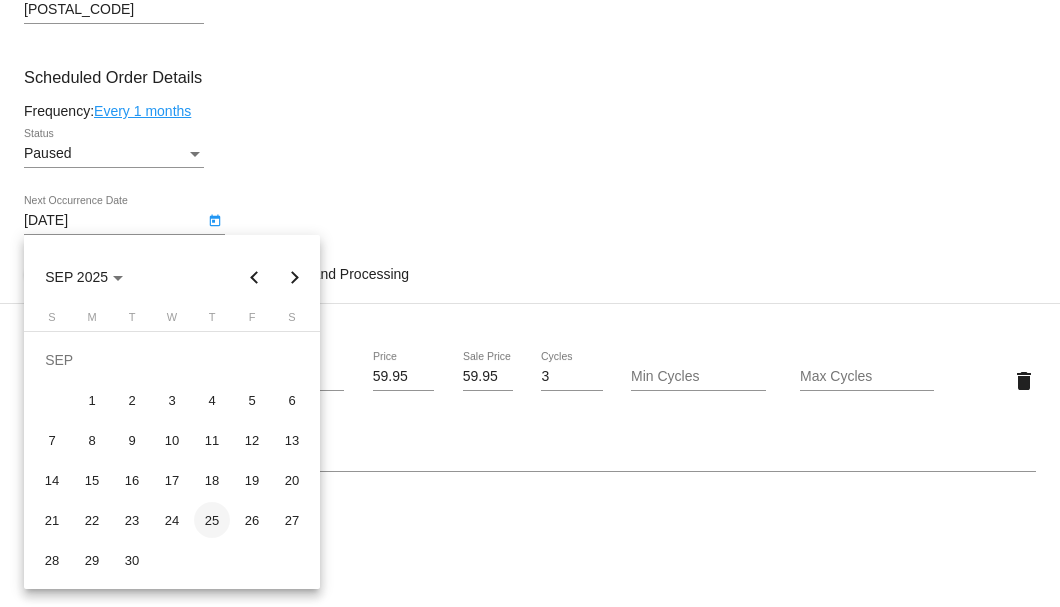 click on "25" at bounding box center [212, 520] 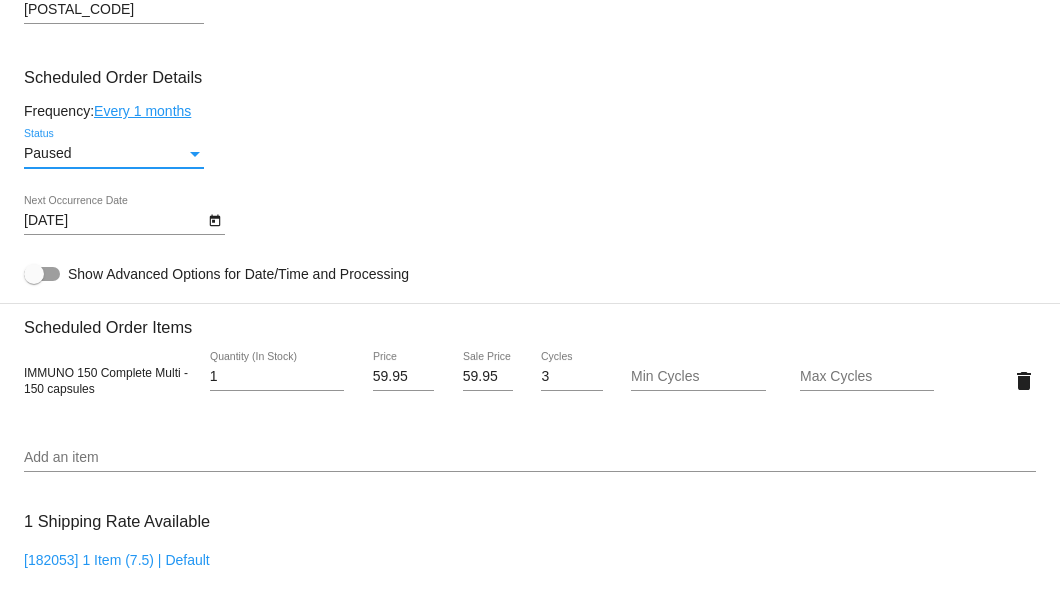 click at bounding box center (195, 154) 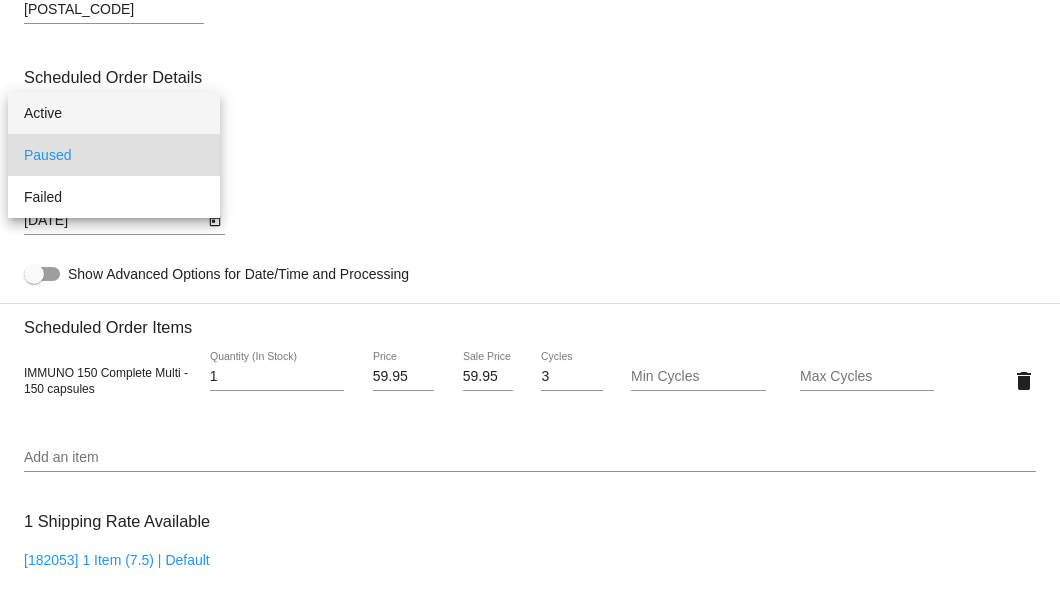 click on "Active" at bounding box center (114, 113) 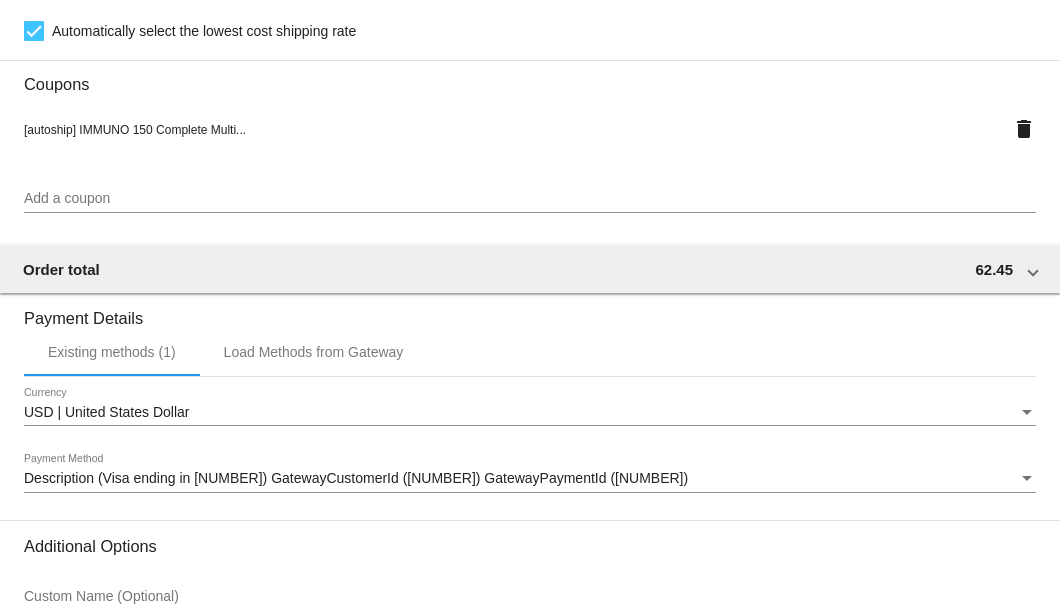scroll, scrollTop: 1930, scrollLeft: 0, axis: vertical 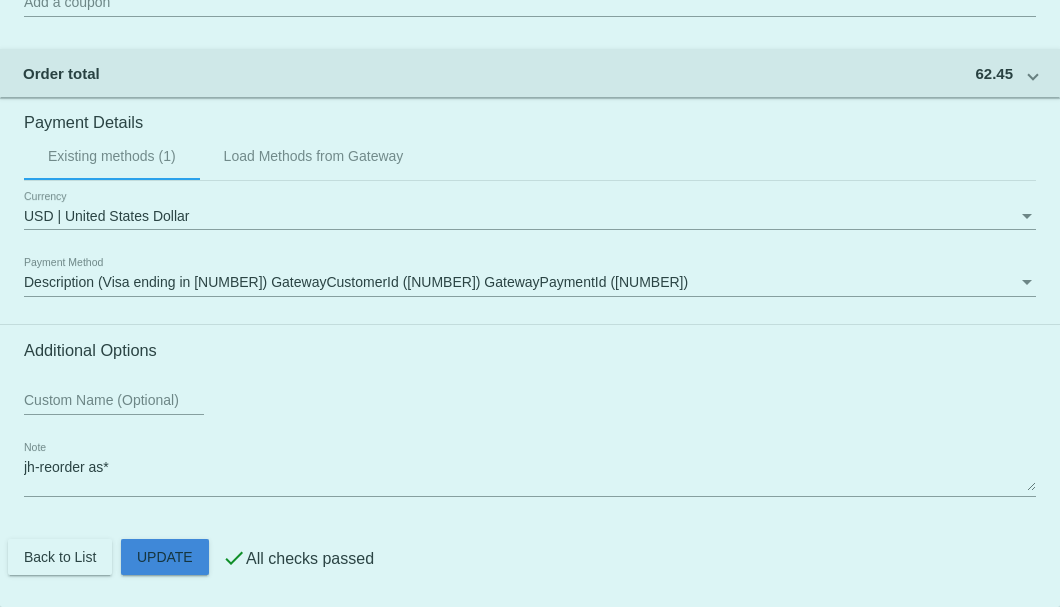 click on "Customer
5495713: Robert Page
shirley.page8@gmail.com
Customer Shipping
Enter Shipping Address Select A Saved Address (0)
Robert
Shipping First Name
Page
Shipping Last Name
US | USA
Shipping Country
133 Red Branch Dr
Shipping Street 1
Shipping Street 2
Villa Rica
Shipping City
GA | Georgia
Shipping State
30180
Shipping Postcode
Scheduled Order Details
Frequency:
Every 1 months
Active
Status
1 3" 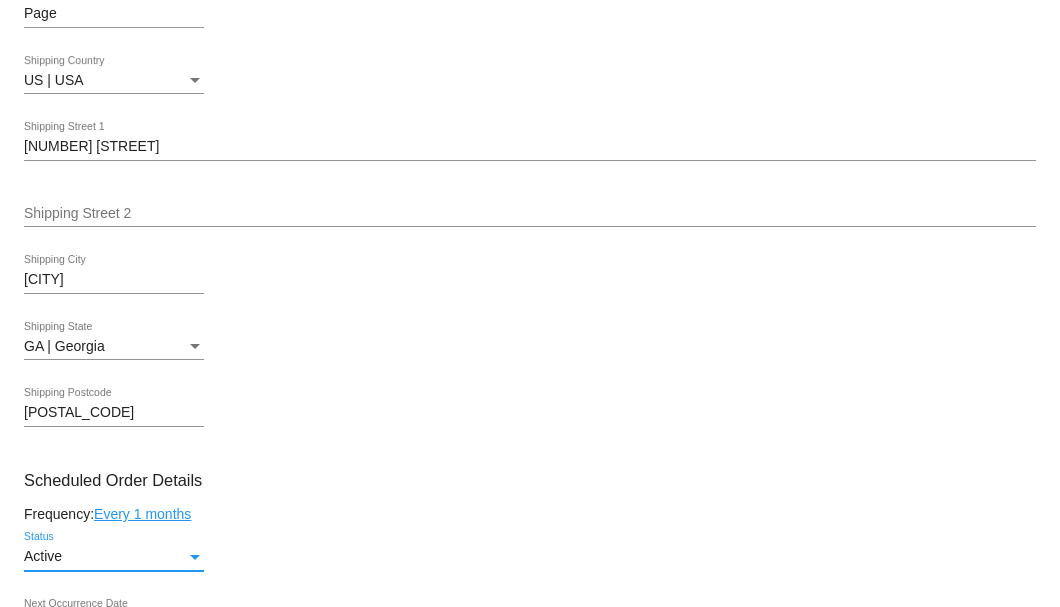 scroll, scrollTop: 596, scrollLeft: 0, axis: vertical 